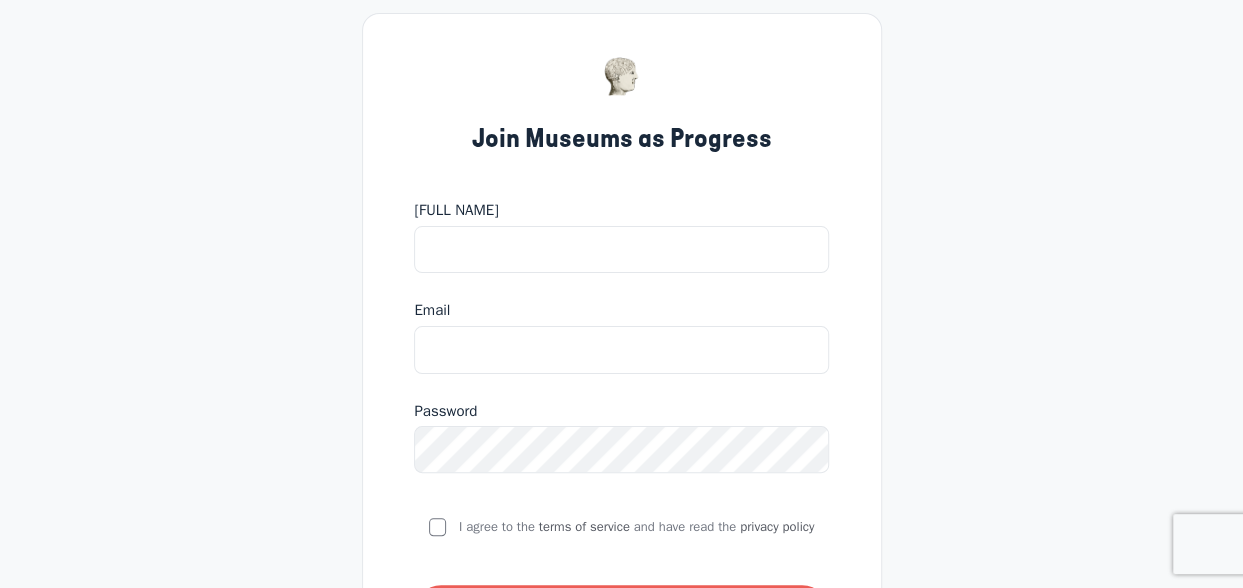 scroll, scrollTop: 0, scrollLeft: 0, axis: both 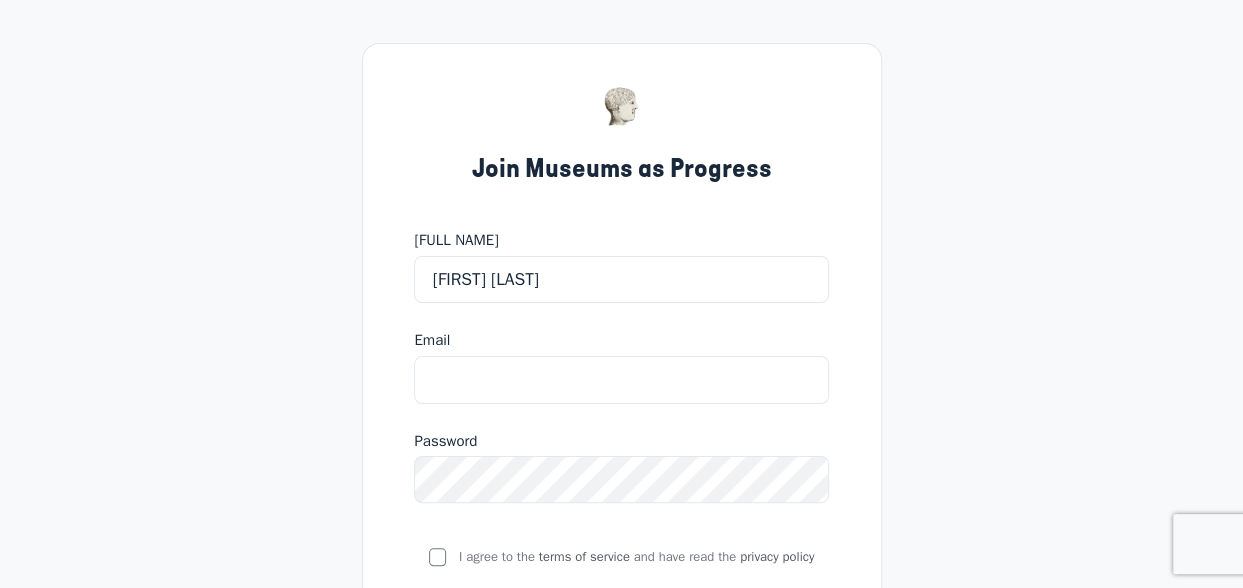 type on "Nagwan Rostom" 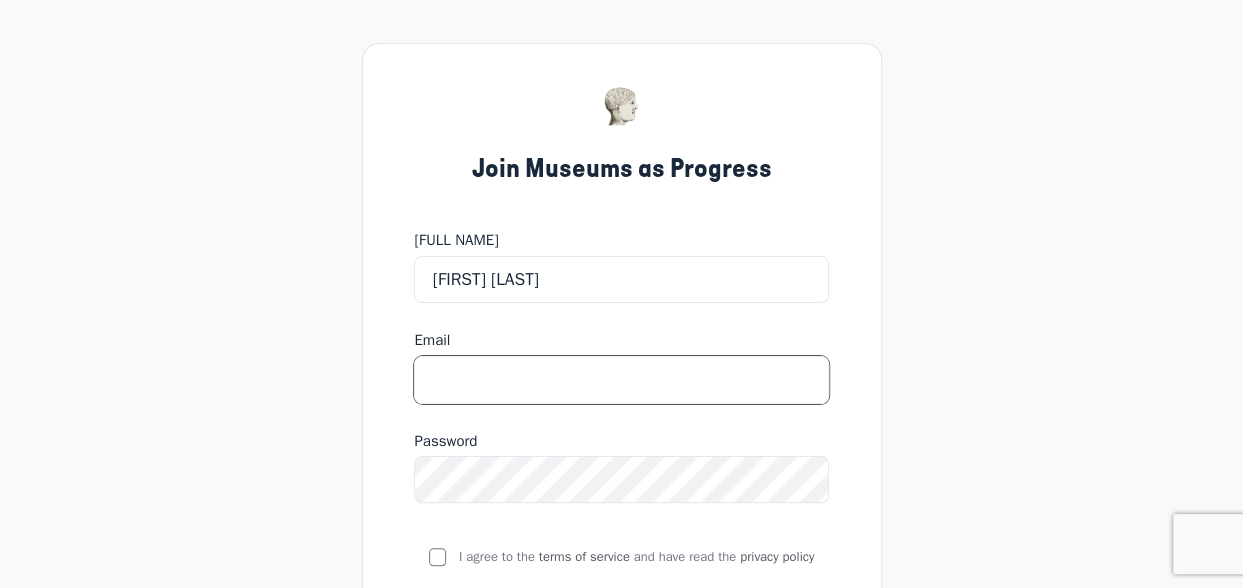 click at bounding box center [621, 380] 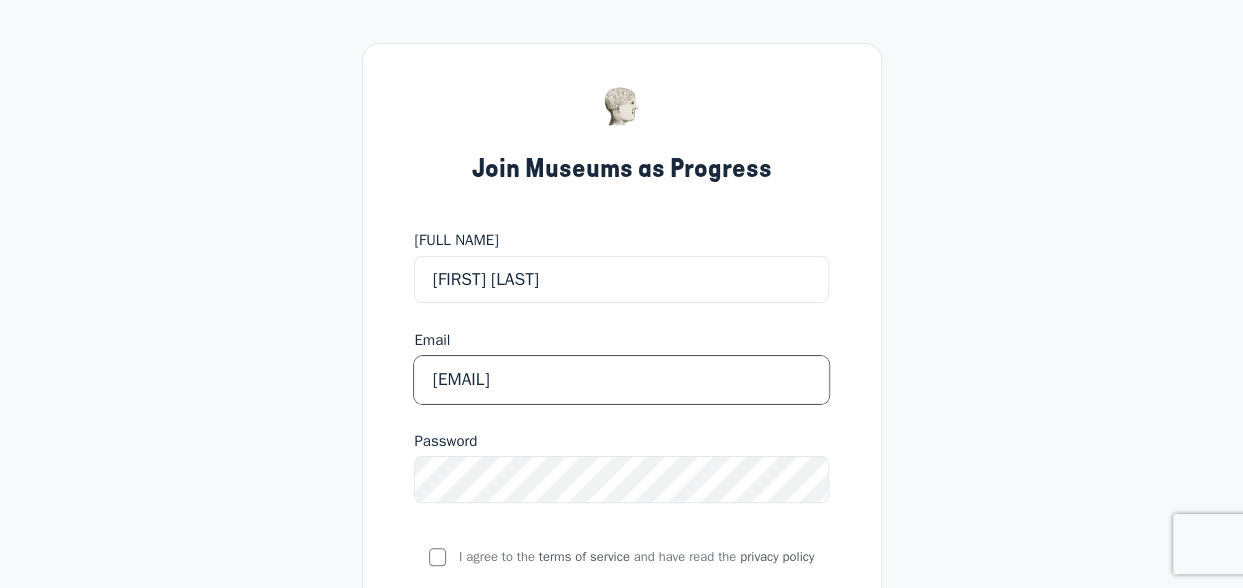 type on "[EMAIL]" 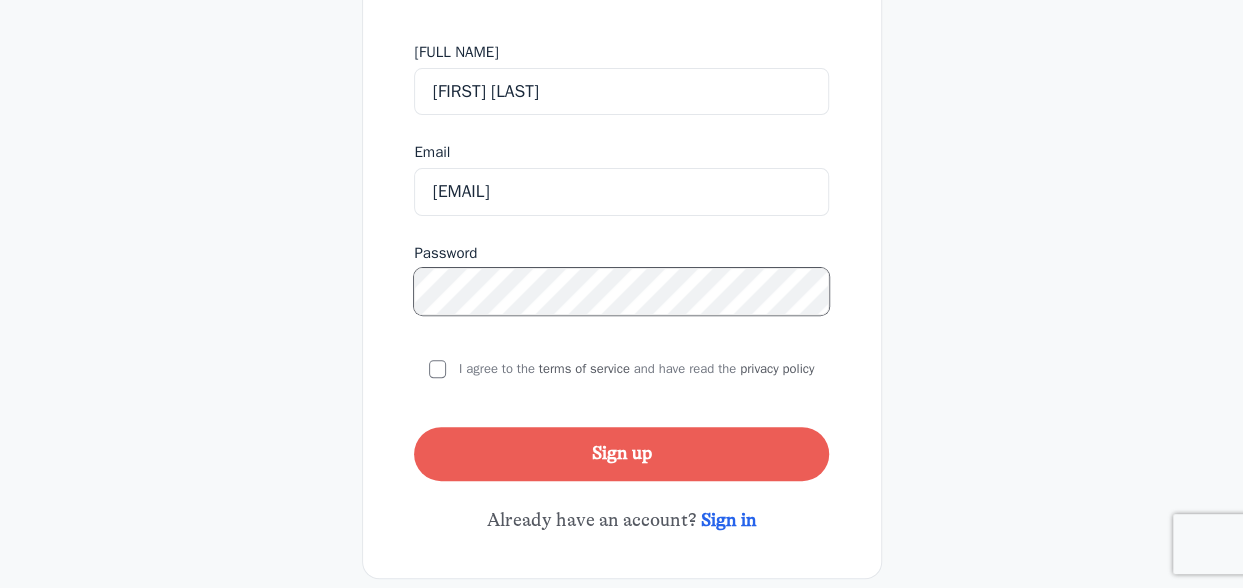 scroll, scrollTop: 200, scrollLeft: 0, axis: vertical 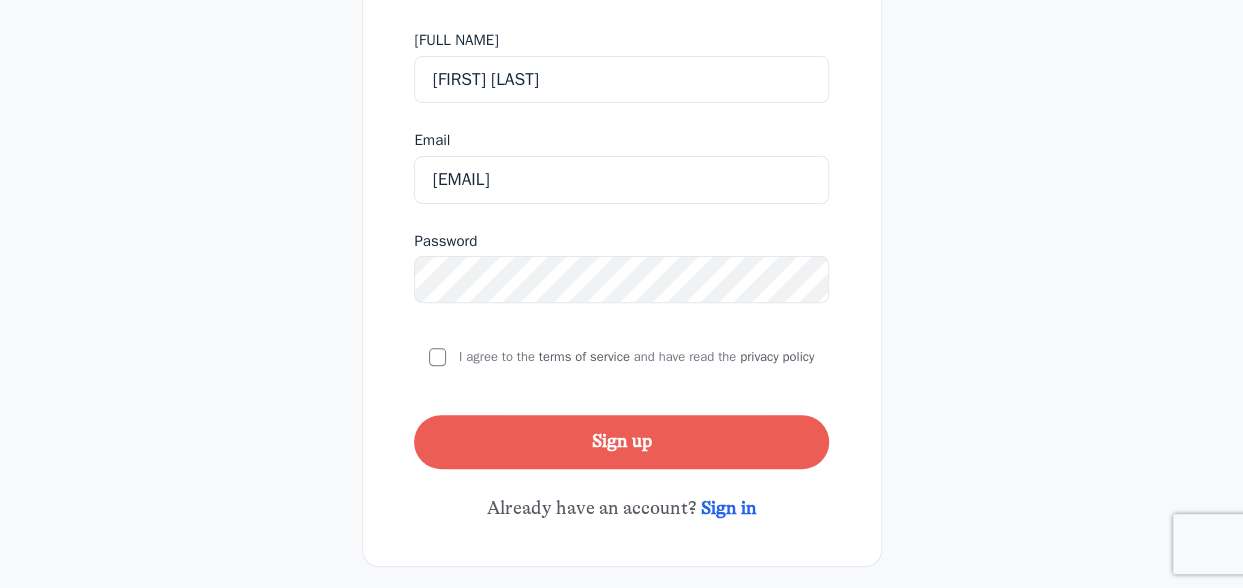 click on "I agree to the   terms of service   and have read the   privacy policy" at bounding box center [621, 350] 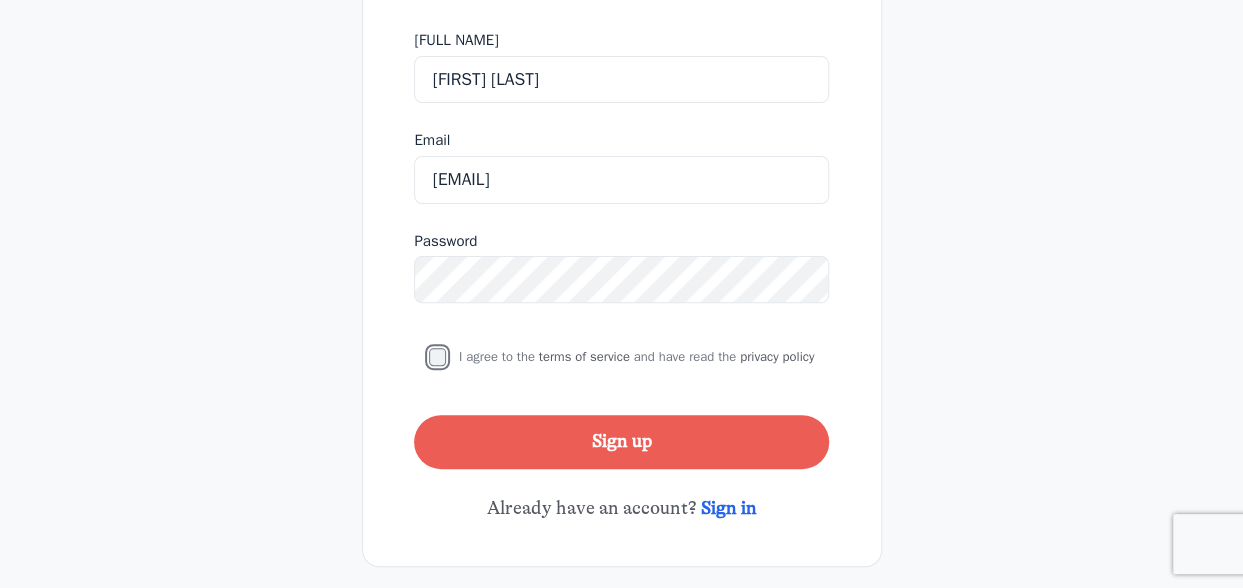 click on "I agree to the   terms of service   and have read the   privacy policy" at bounding box center (437, 356) 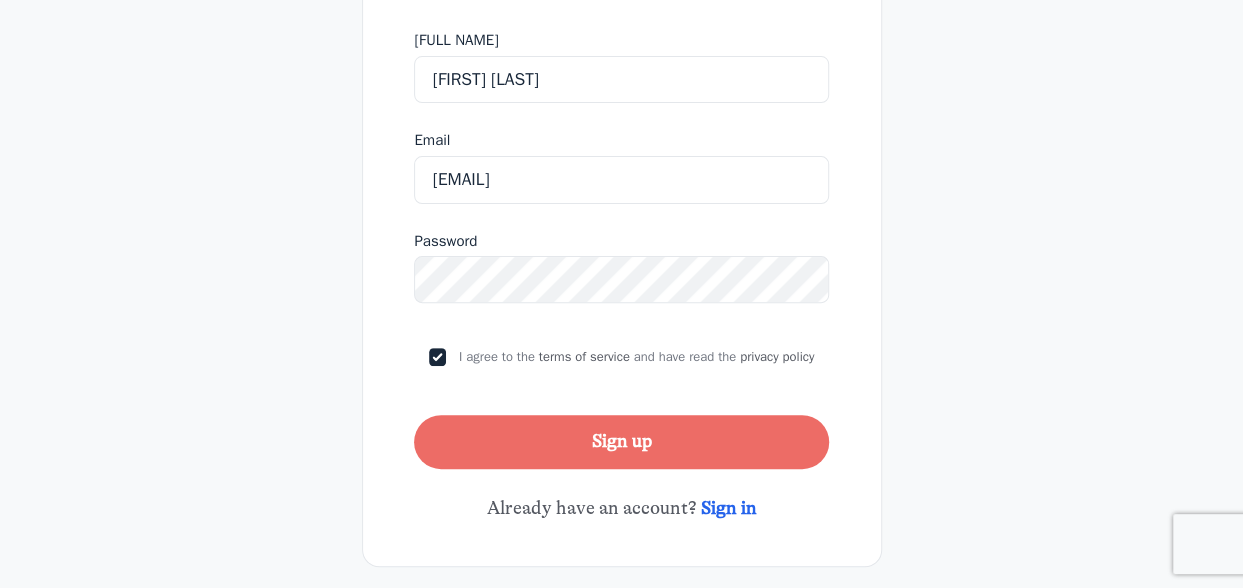click on "Sign up" at bounding box center (621, 442) 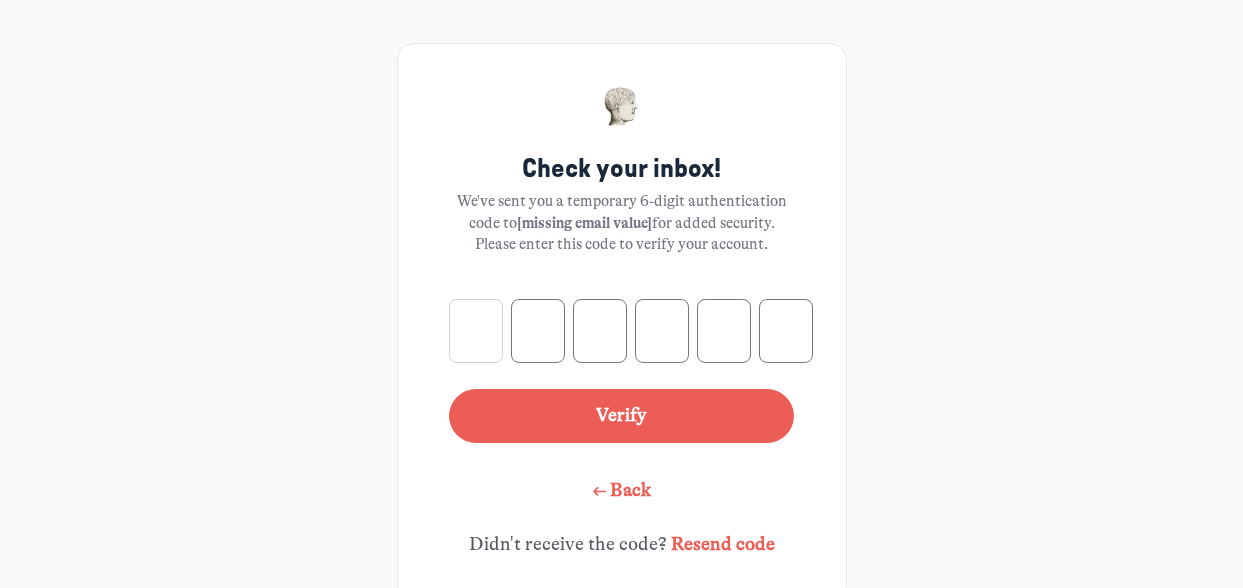 scroll, scrollTop: 0, scrollLeft: 0, axis: both 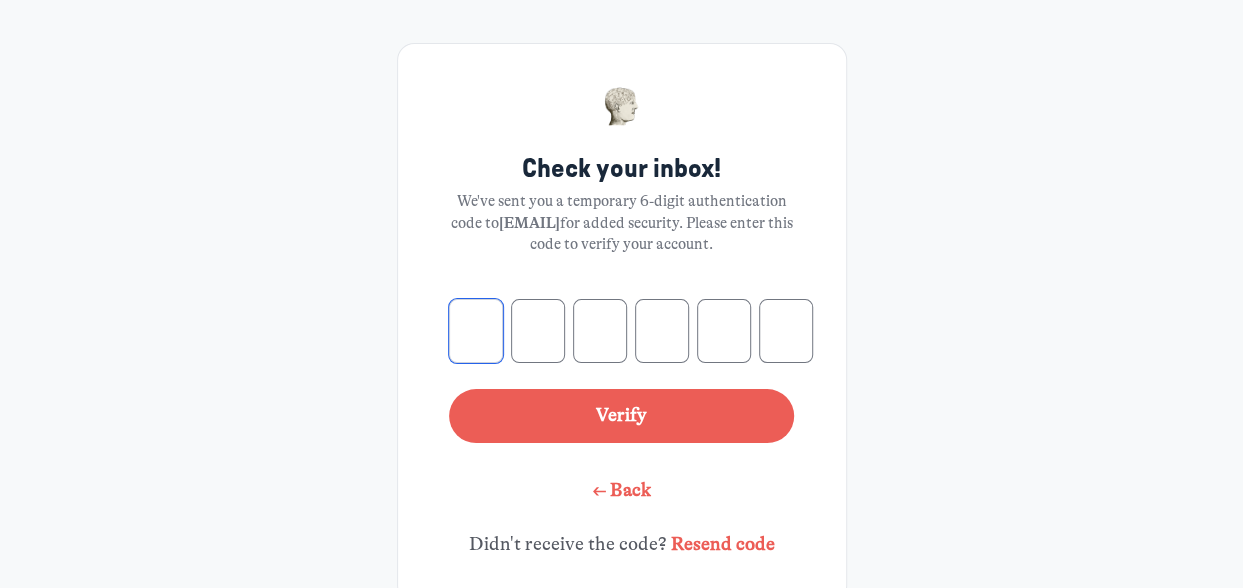 click at bounding box center (476, 331) 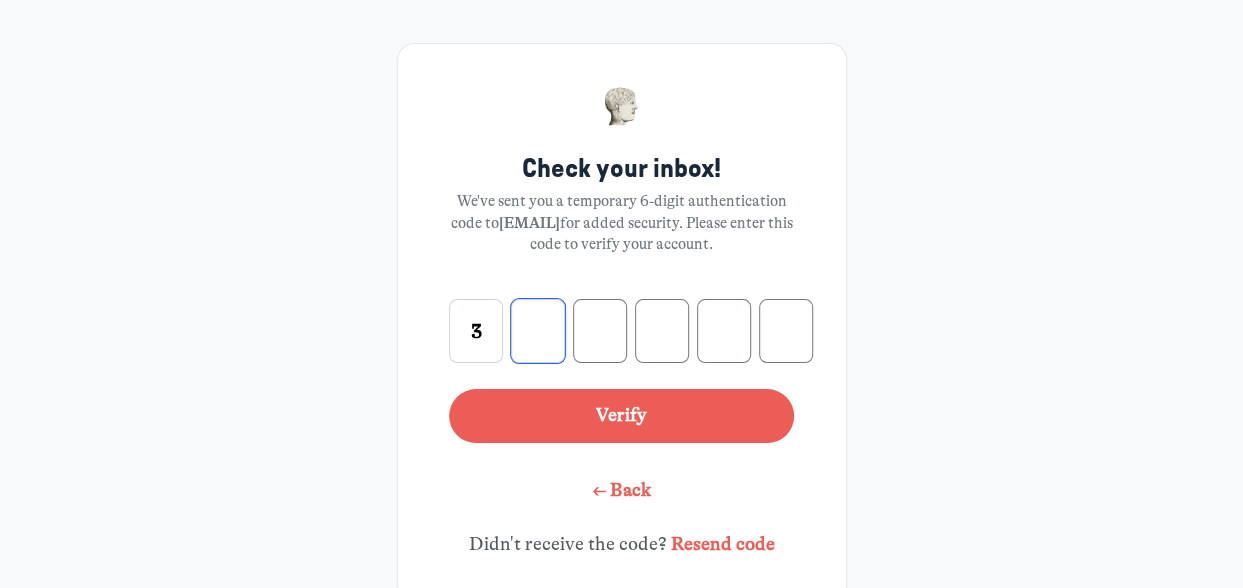 type on "9" 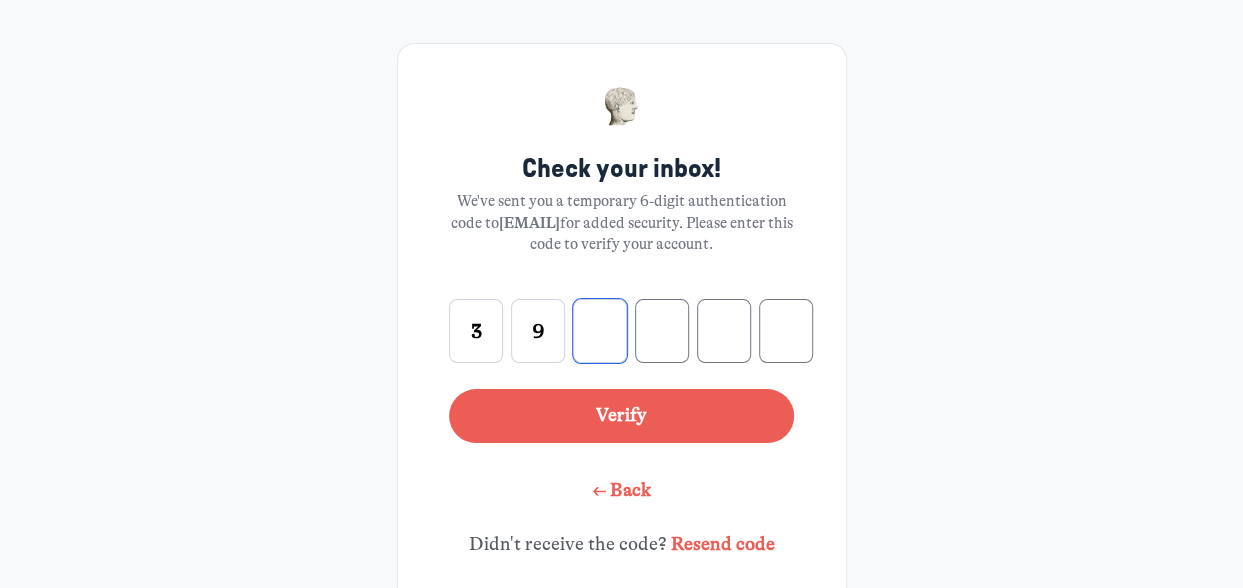 type on "3" 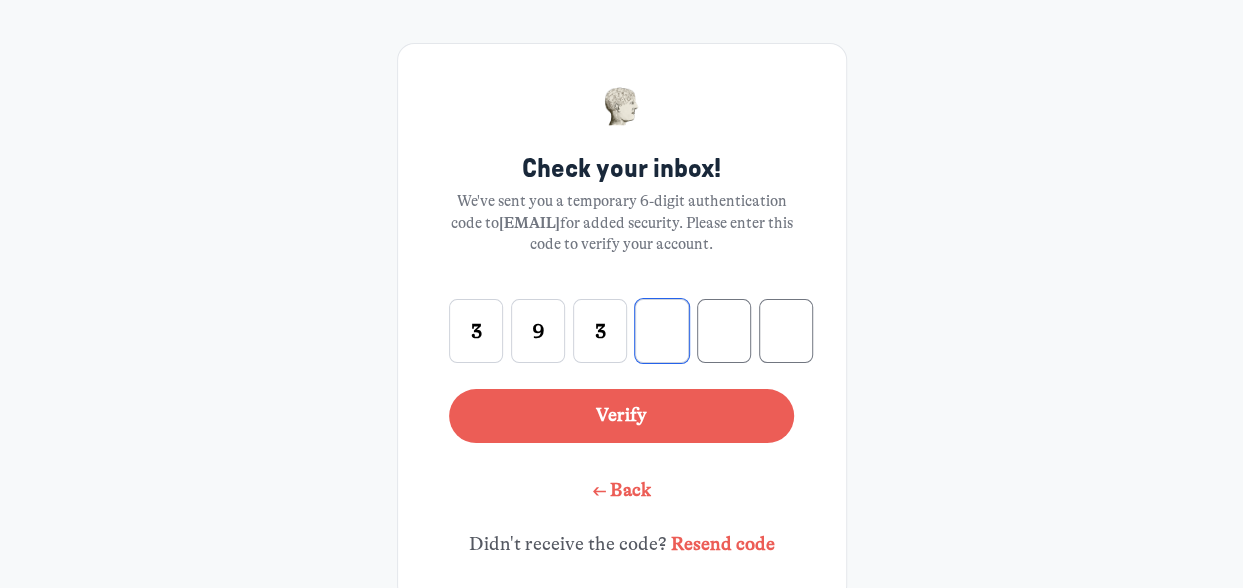 type on "4" 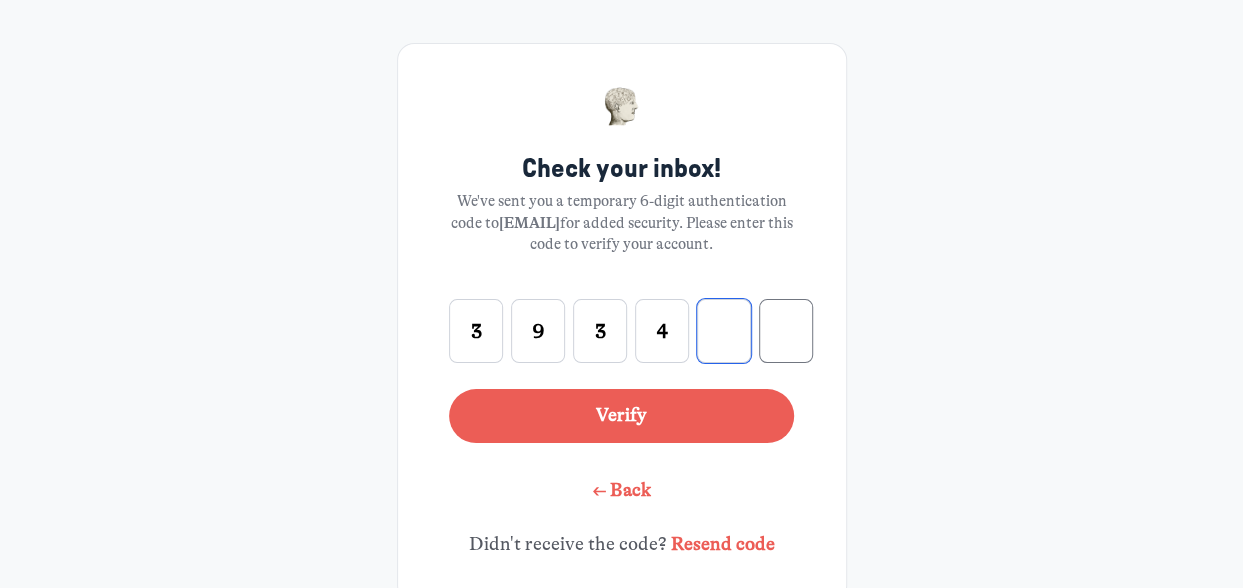type on "0" 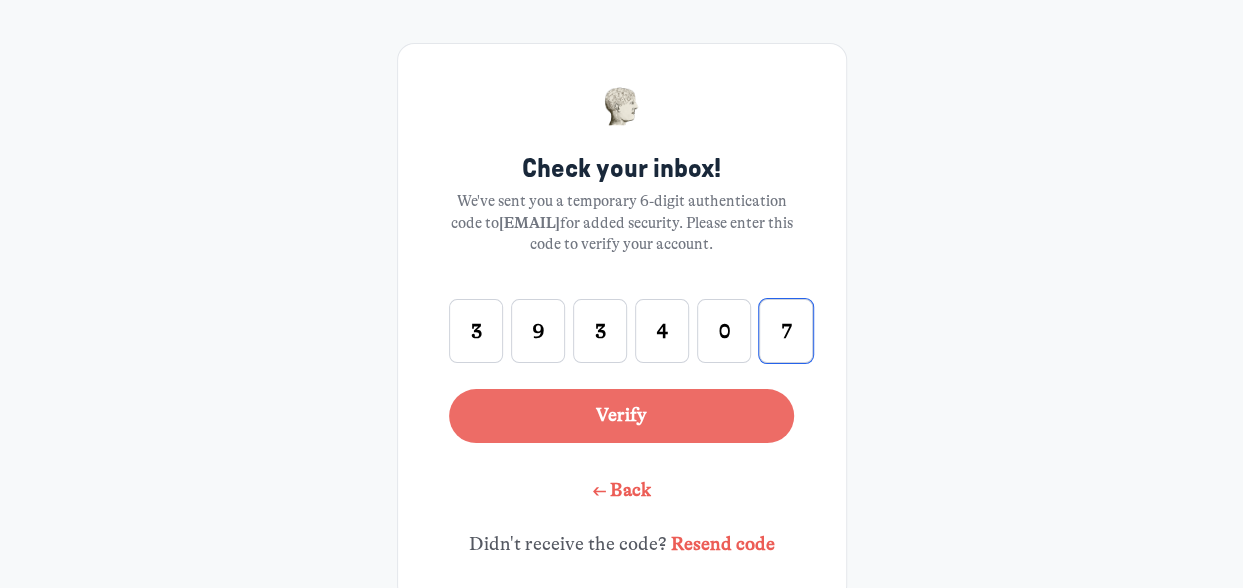 type on "7" 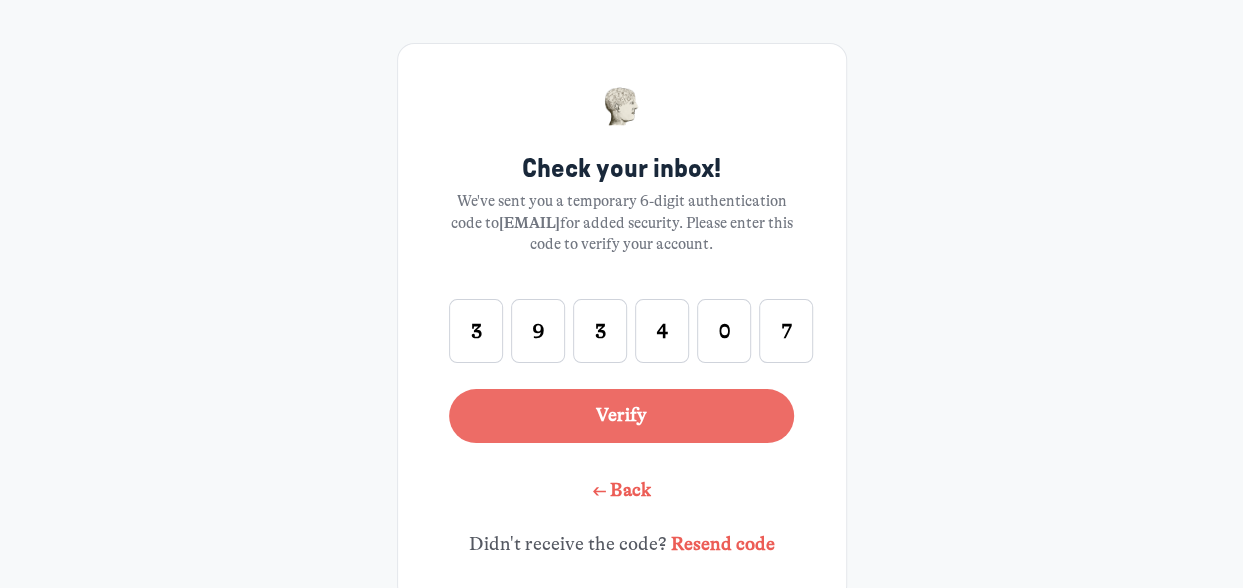 click on "Verify" at bounding box center (621, 416) 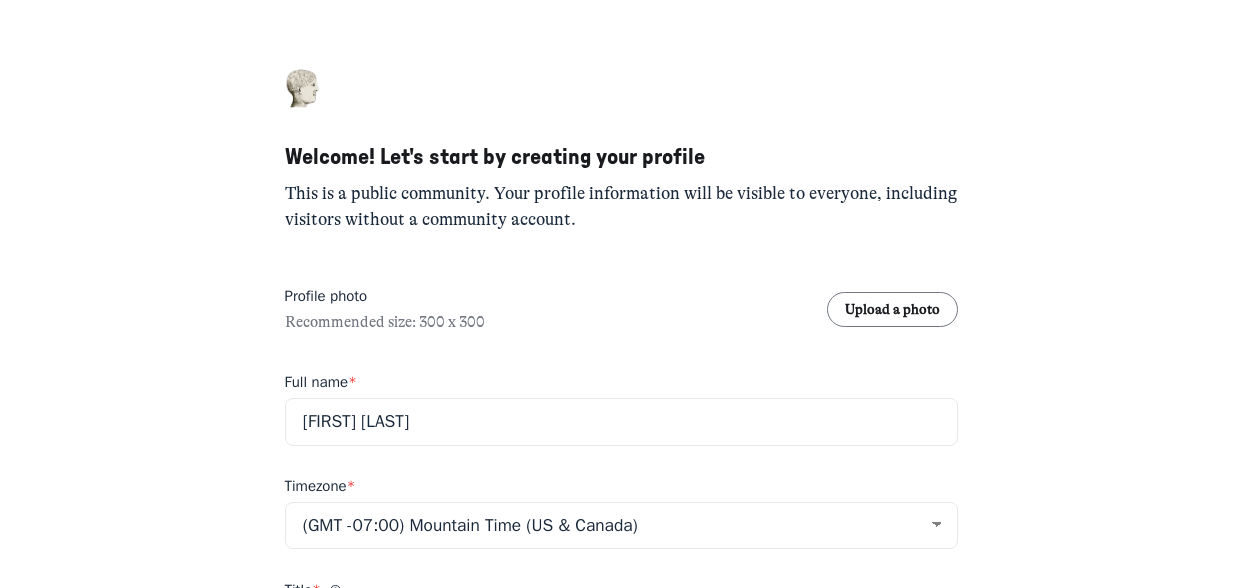 select on "Mountain Time (US & Canada)" 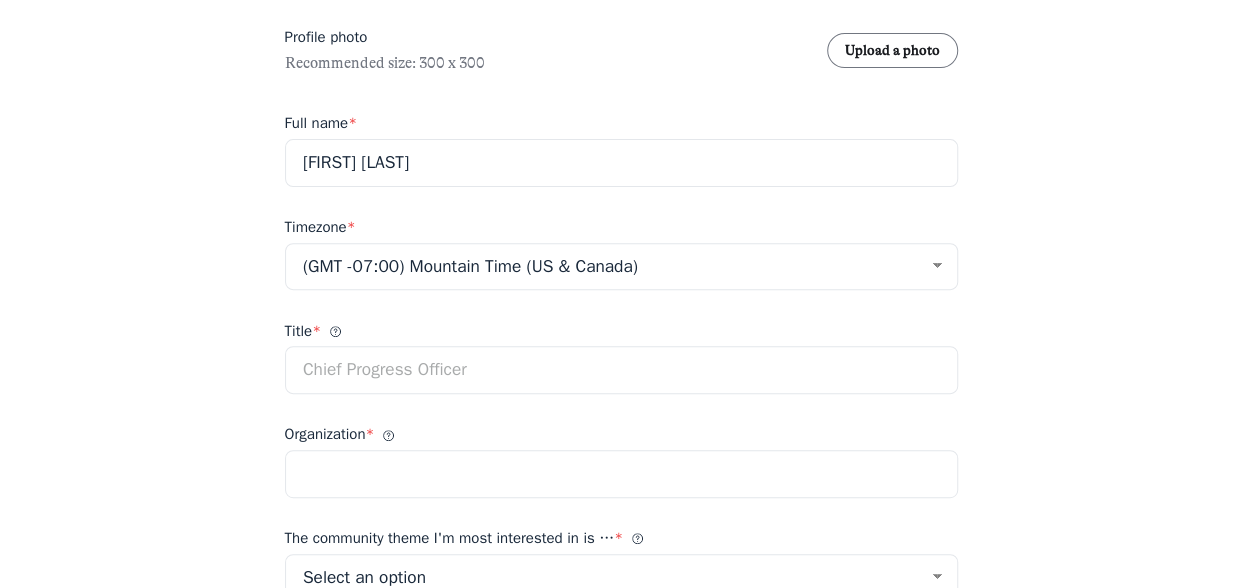 scroll, scrollTop: 300, scrollLeft: 0, axis: vertical 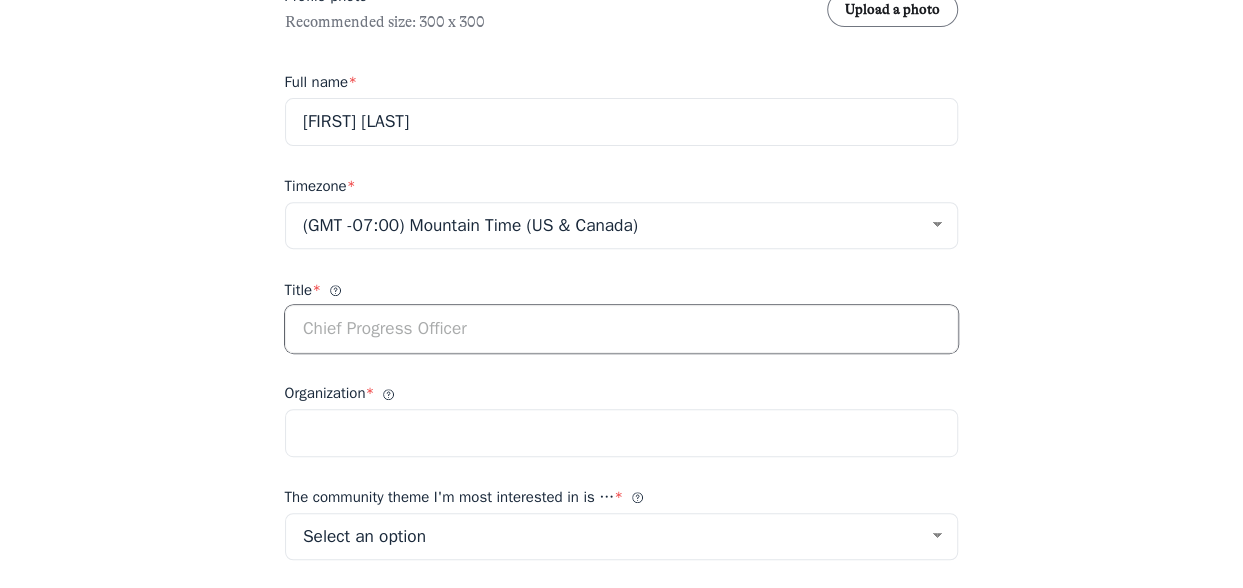 click on "[TITLE] *" at bounding box center [622, 329] 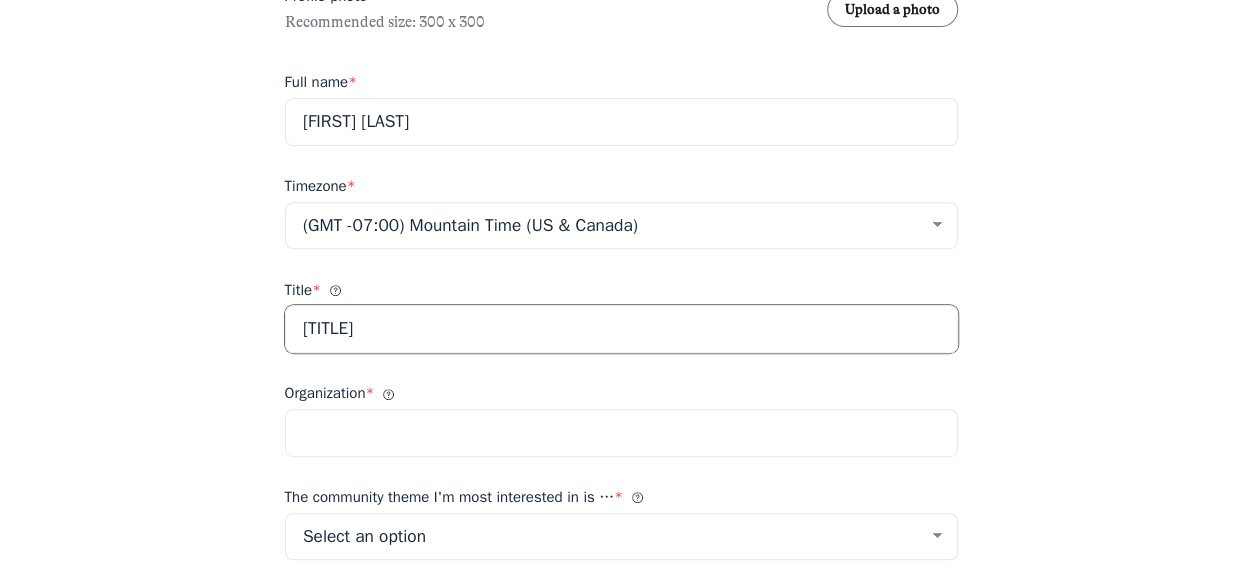 type on "[TITLE]" 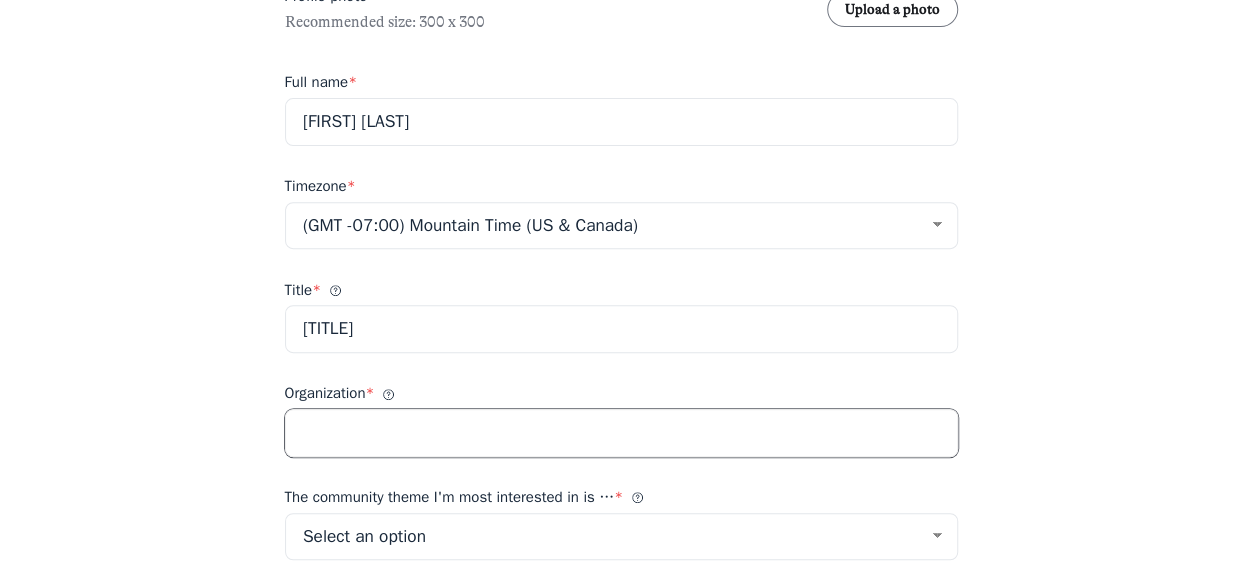 click on "[TITLE] *" at bounding box center (622, 433) 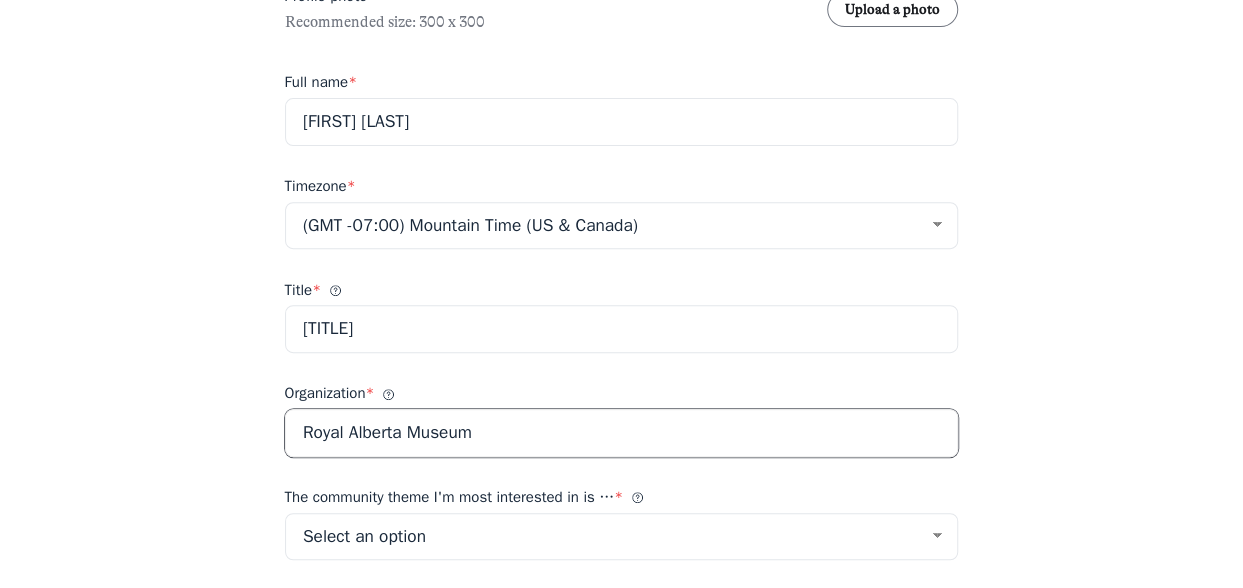 scroll, scrollTop: 0, scrollLeft: 0, axis: both 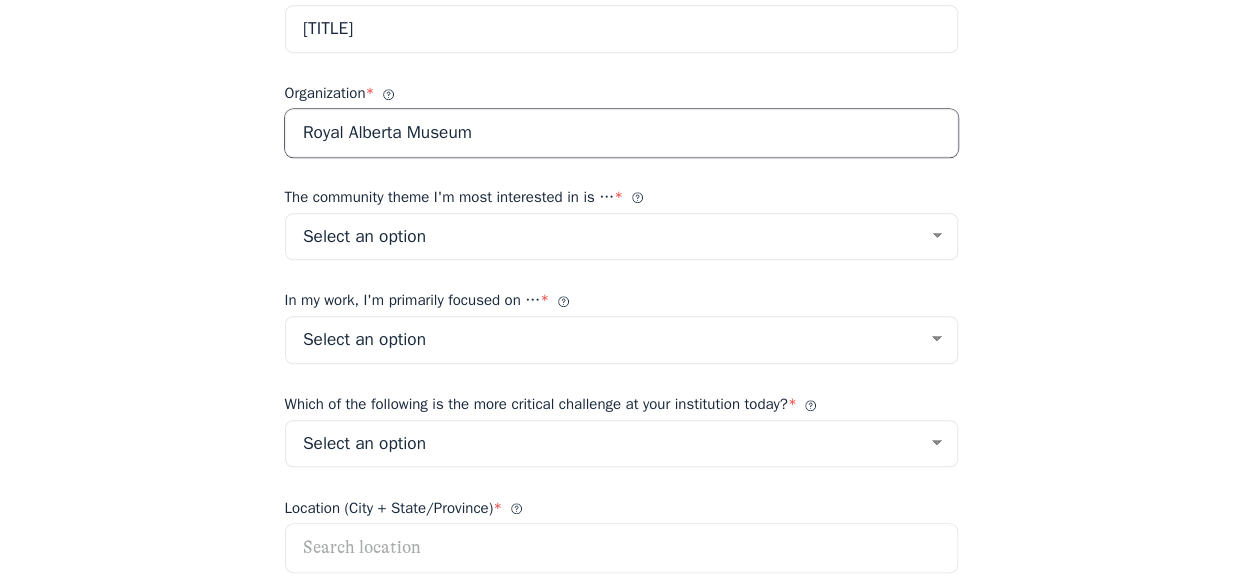 type on "Royal Alberta Museum" 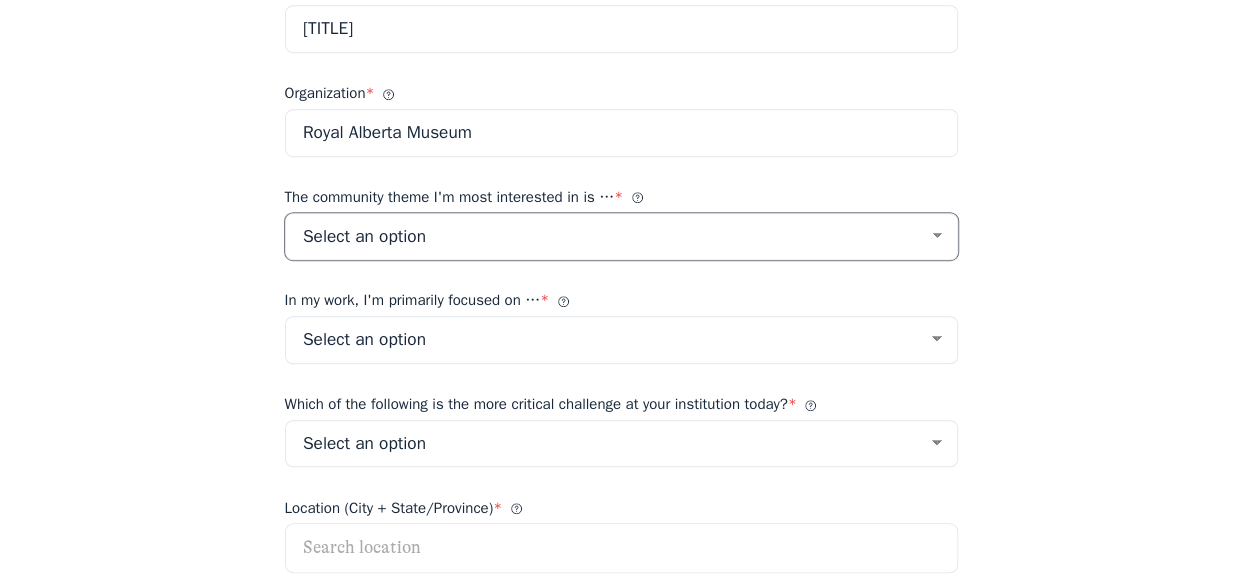 scroll, scrollTop: 0, scrollLeft: 0, axis: both 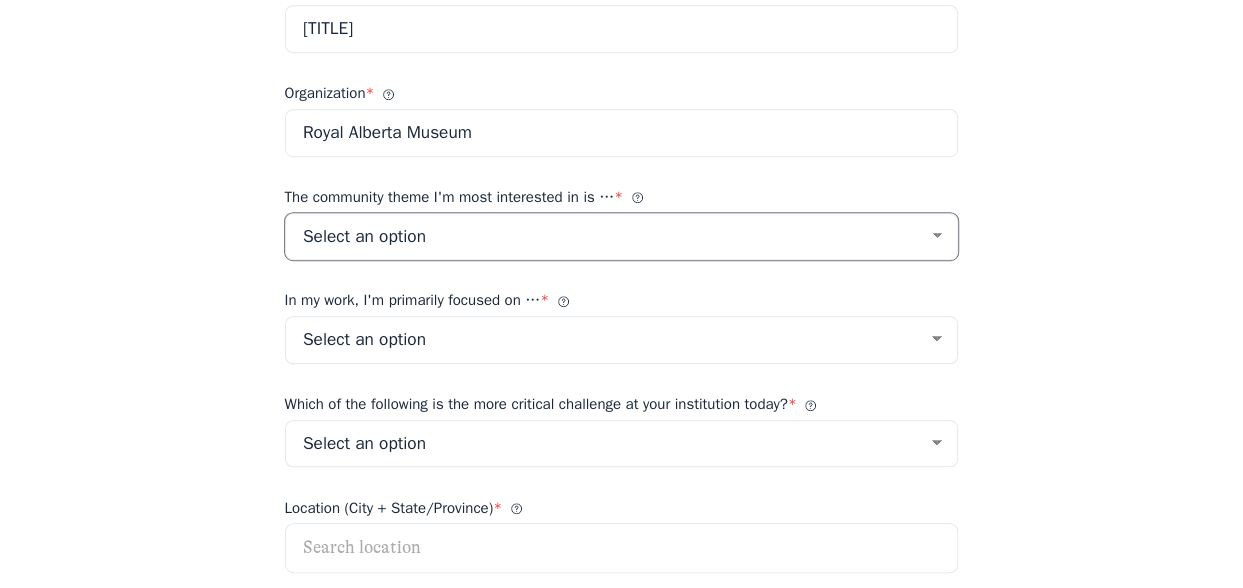 click on "Select an option Listening Imagination Gathering Mapping Leadership Motivations & Goals Strategy" at bounding box center [622, 237] 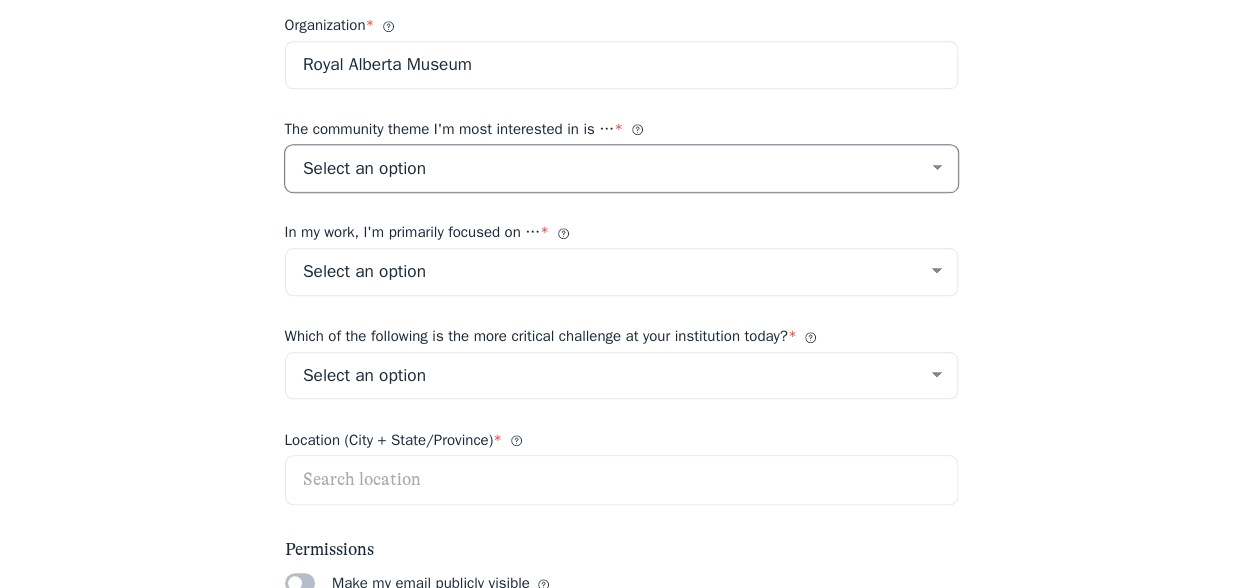 scroll, scrollTop: 700, scrollLeft: 0, axis: vertical 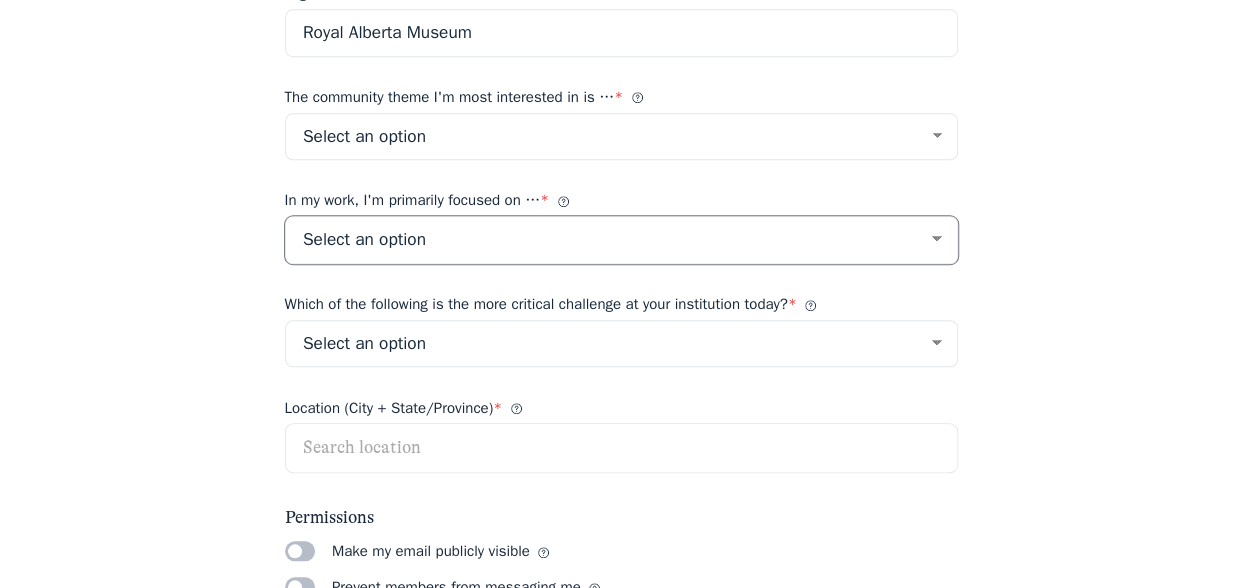 click on "Select an option Progress-Space Research & Community Goals Facilitation Education Visitor Experience Strategy Change Management Evaluation DEAI Curation Membership Development & Fundraising Design Marketing" at bounding box center [622, 240] 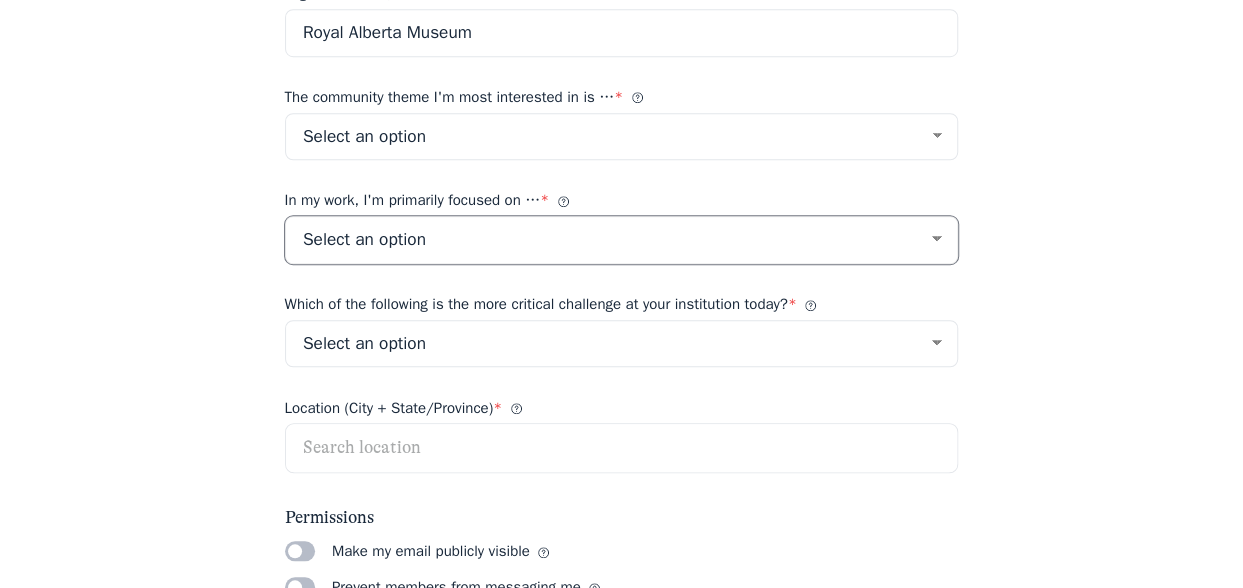 select on "[NUMBER]" 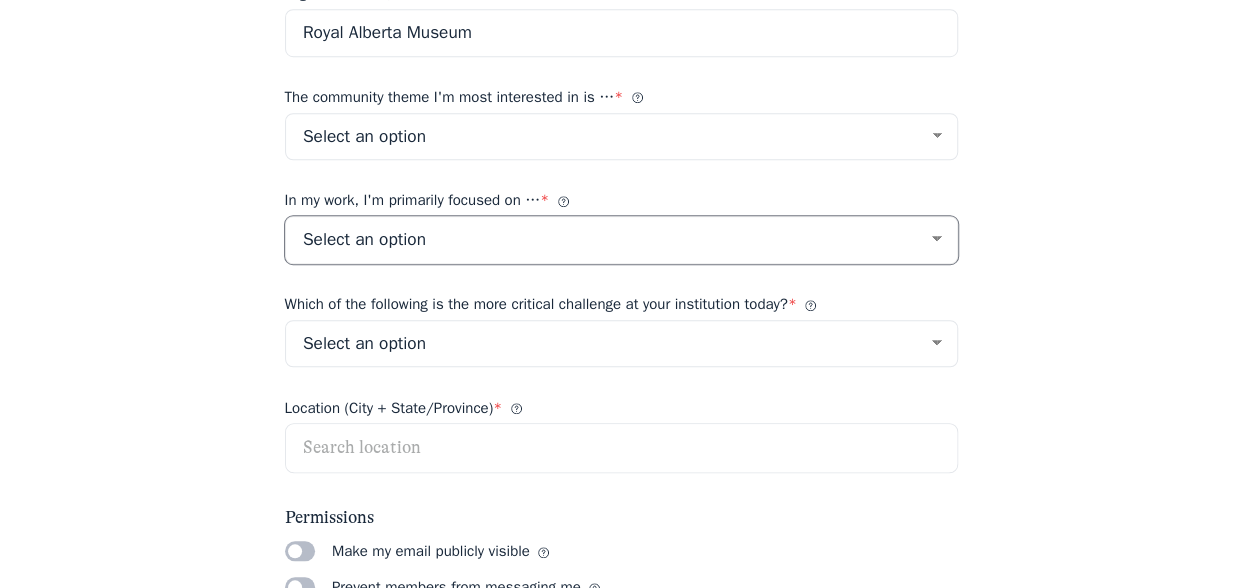 click on "Select an option Progress-Space Research & Community Goals Facilitation Education Visitor Experience Strategy Change Management Evaluation DEAI Curation Membership Development & Fundraising Design Marketing" at bounding box center (622, 240) 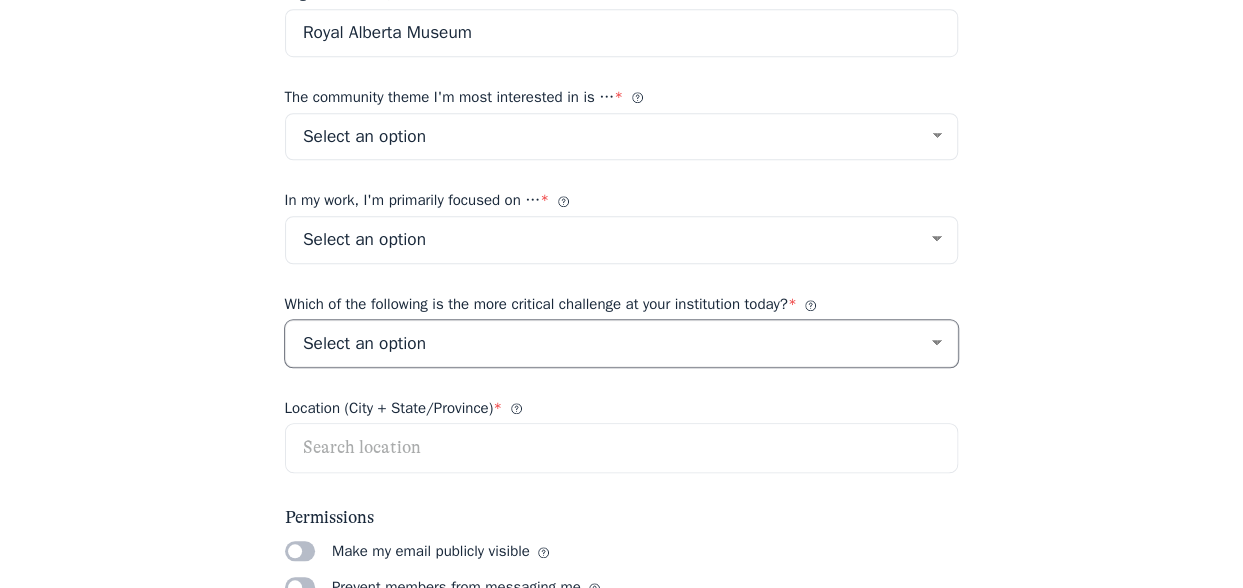 click on "Select an option Audience Engagement and Diversification Strategic Planning, Organizational Alignment, and Inter-Departmental Collaboration Measuring and Communicating Institutional Impact Implementing Effective Data Collection, Management, and Analysis Practices Addressing Issues of Equity, Diversity, and Inclusion N/A" at bounding box center (622, 344) 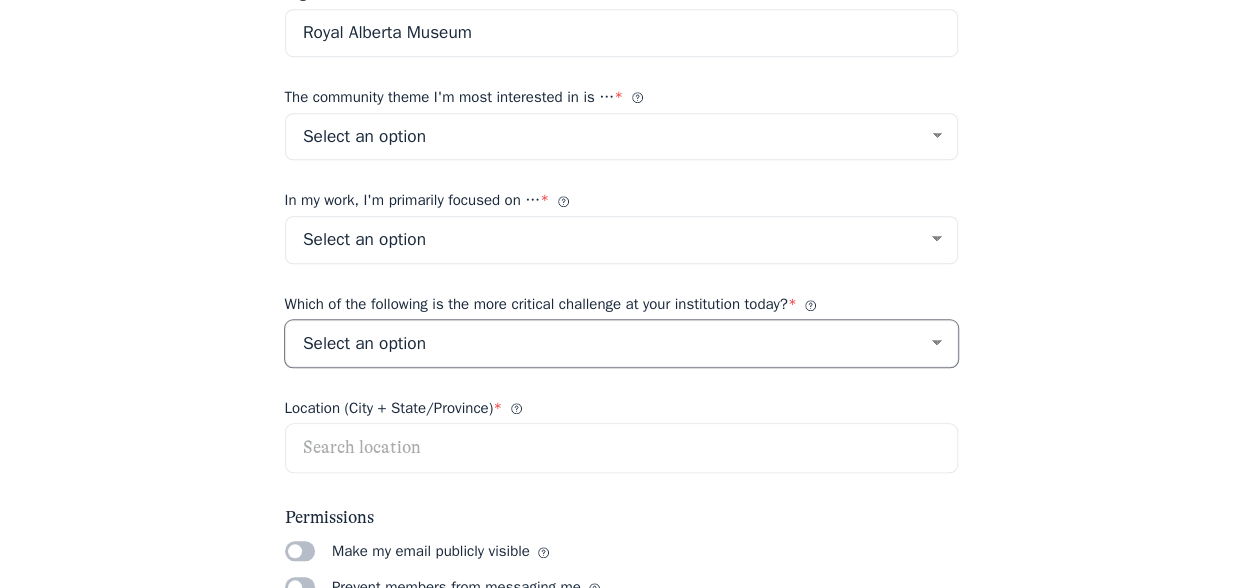 select on "[NUMBER]" 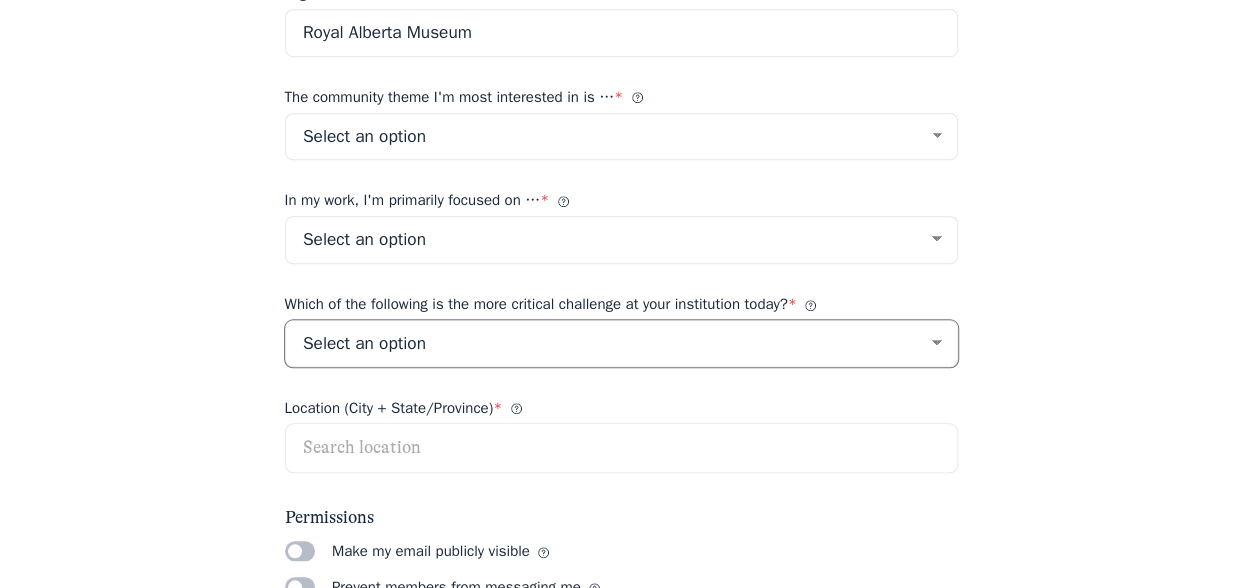 click on "Select an option Audience Engagement and Diversification Strategic Planning, Organizational Alignment, and Inter-Departmental Collaboration Measuring and Communicating Institutional Impact Implementing Effective Data Collection, Management, and Analysis Practices Addressing Issues of Equity, Diversity, and Inclusion N/A" at bounding box center [622, 344] 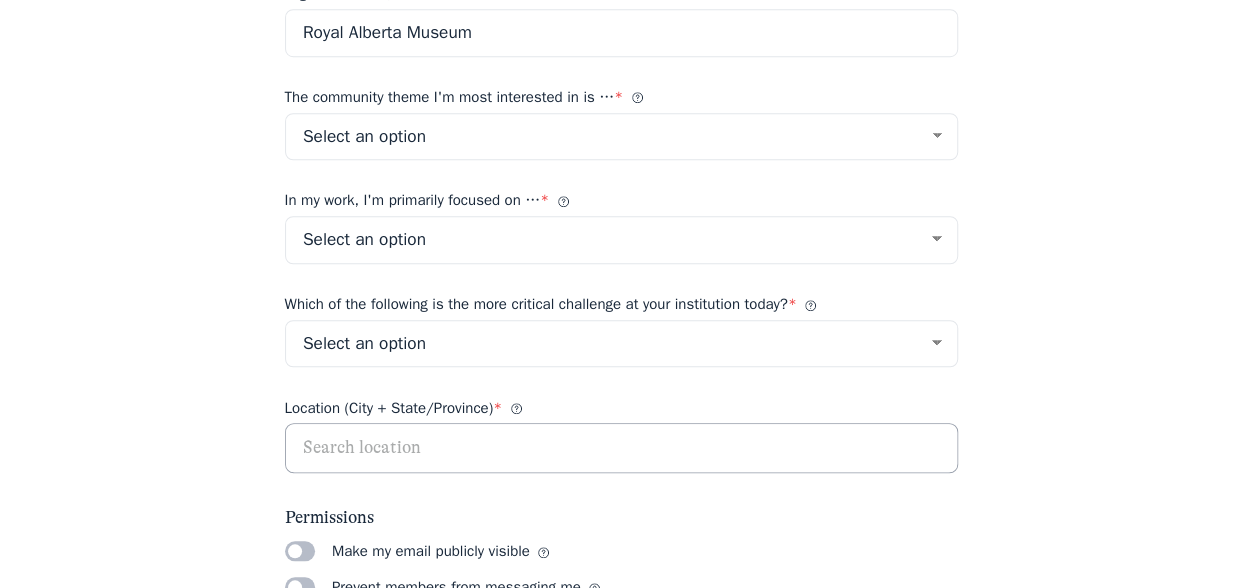 click at bounding box center [622, 448] 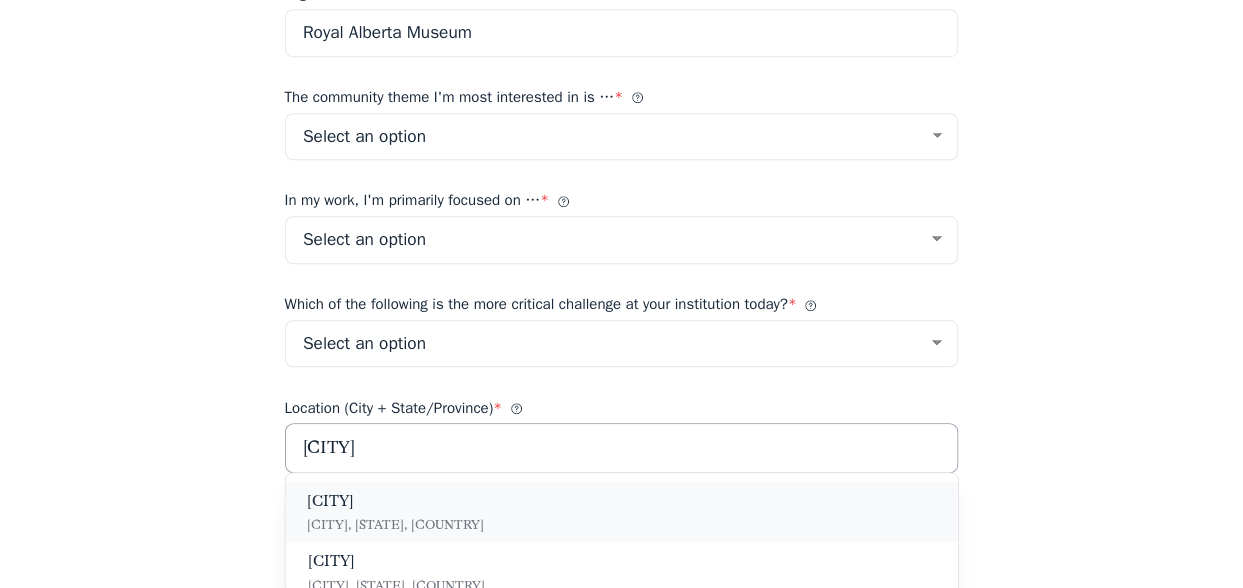 type on "[CITY]" 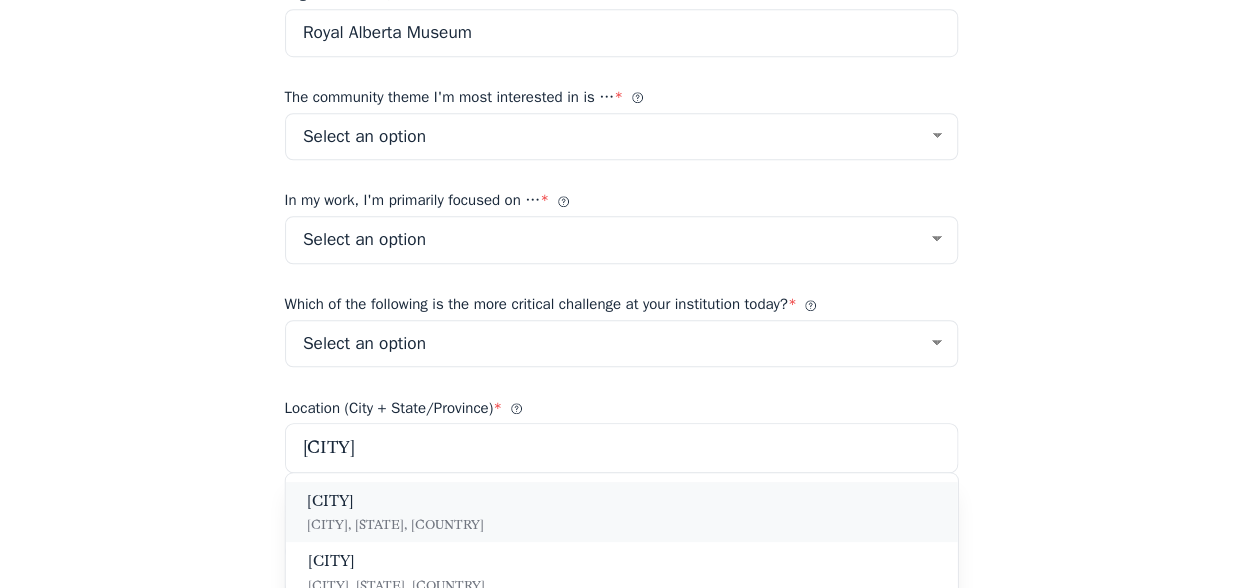 click on "[CITY]" at bounding box center [621, 502] 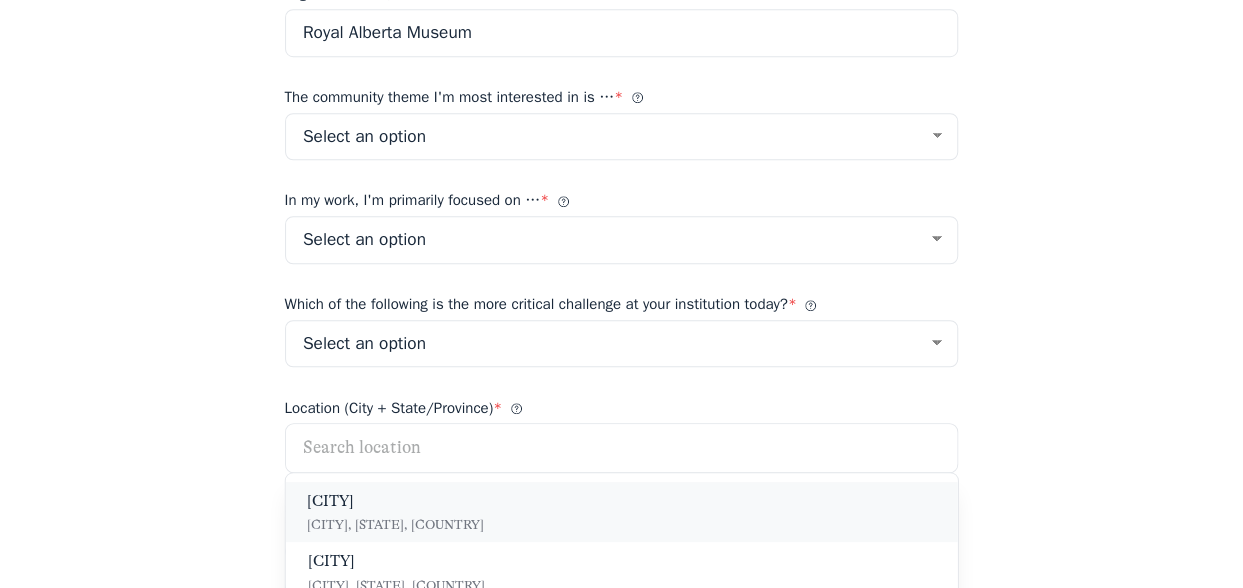 type on "[CITY], [STATE], [COUNTRY]" 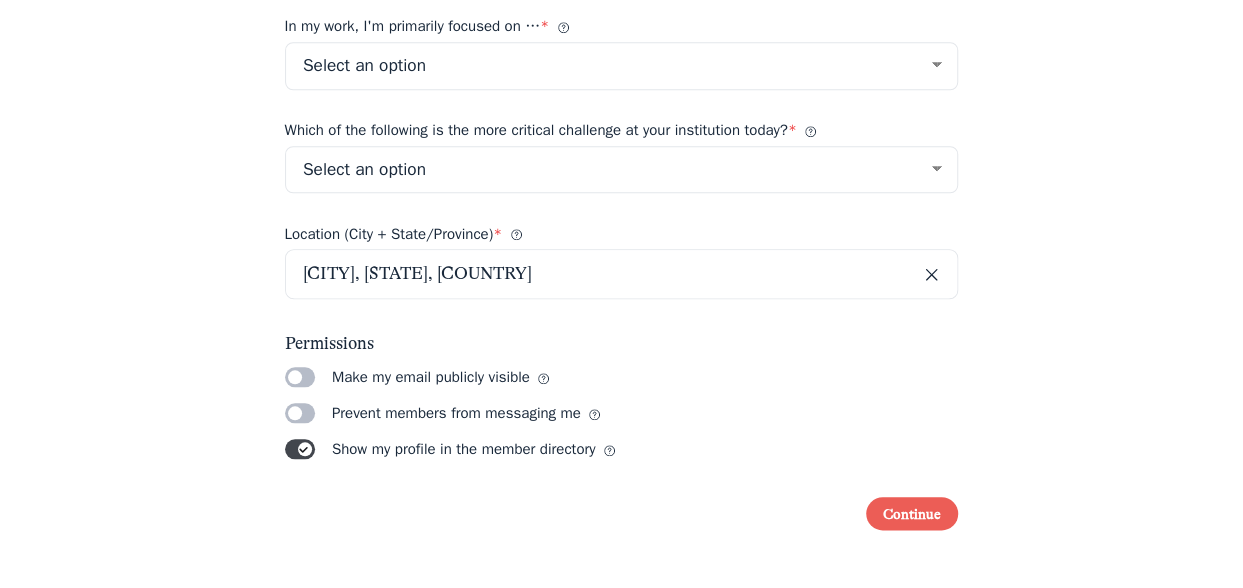 scroll, scrollTop: 878, scrollLeft: 0, axis: vertical 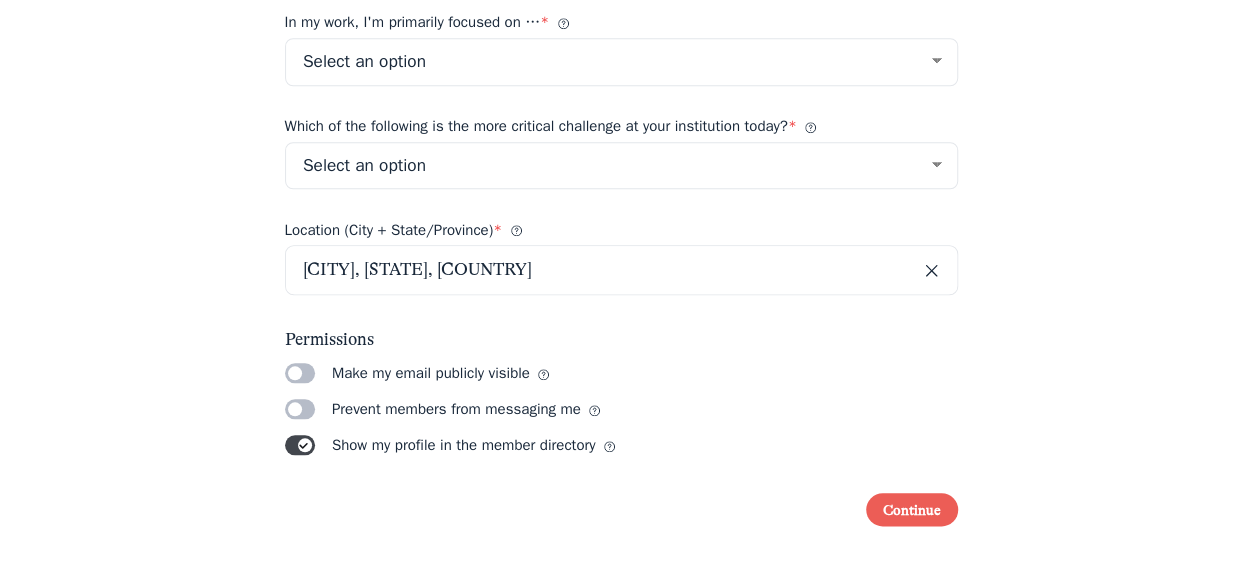 click on "Toggle switch" at bounding box center [300, 445] 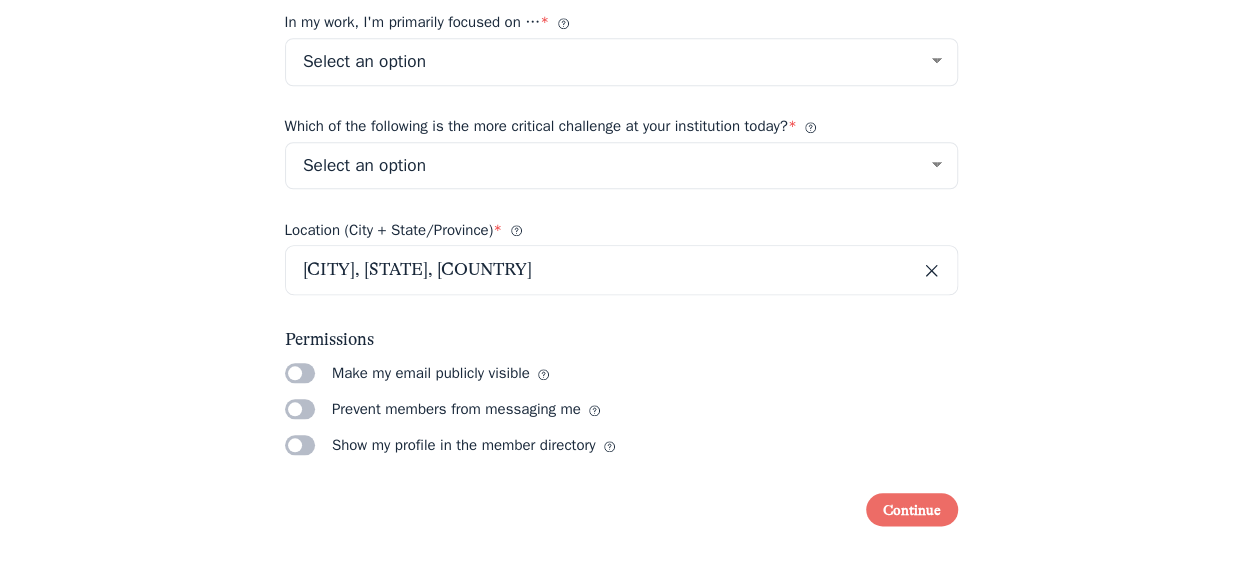 click on "Continue" at bounding box center (912, 509) 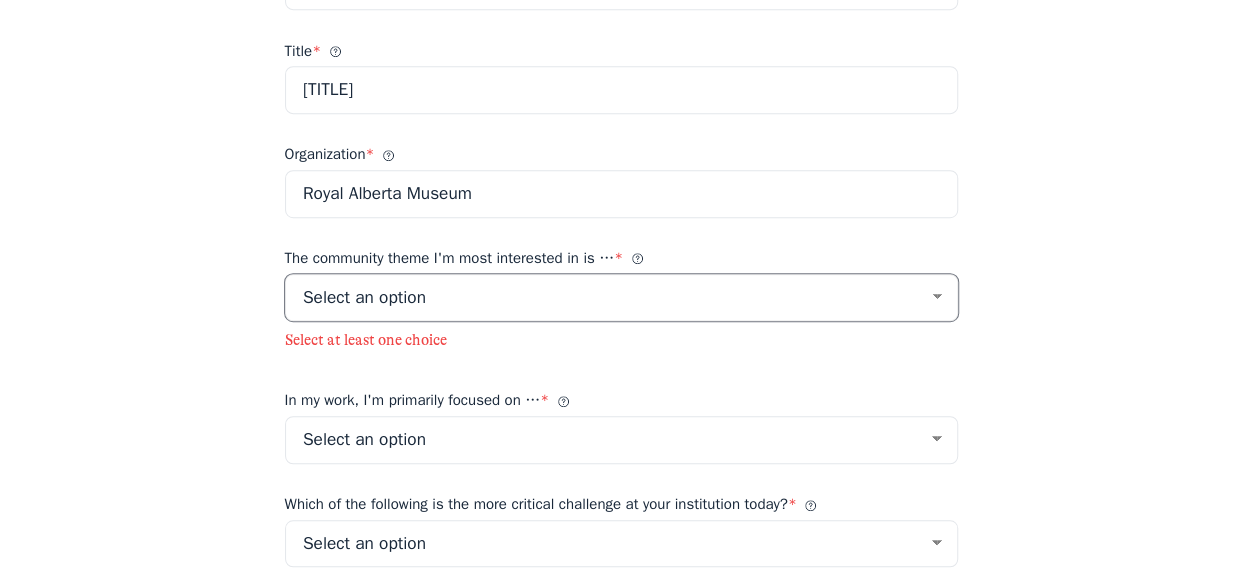 click on "Select an option Listening Imagination Gathering Mapping Leadership Motivations & Goals Strategy" at bounding box center (622, 298) 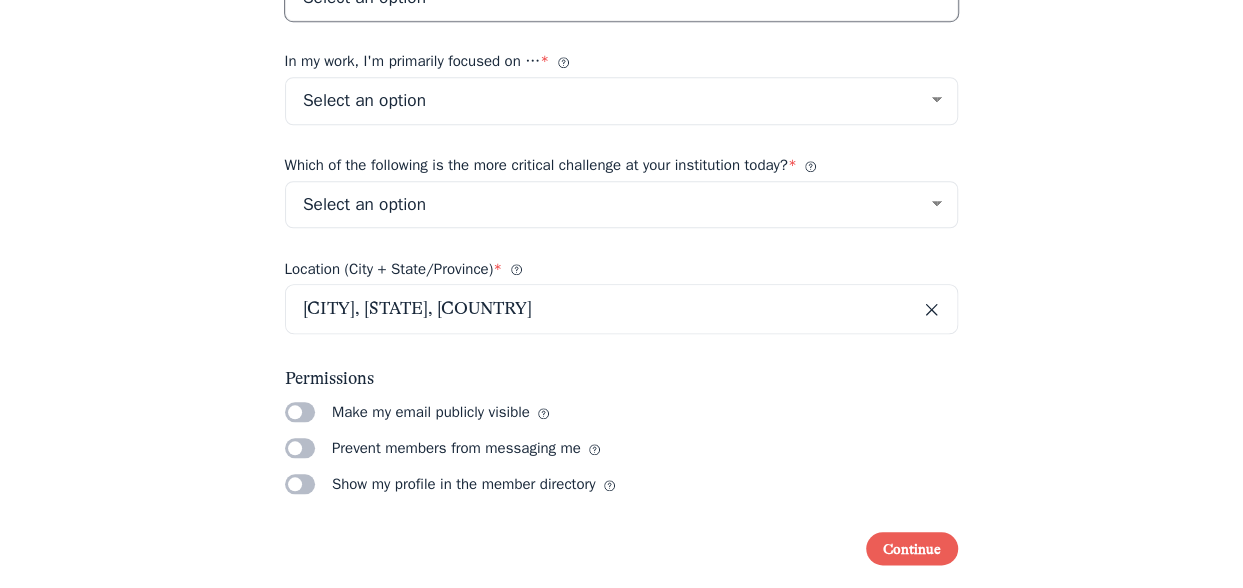 scroll, scrollTop: 880, scrollLeft: 0, axis: vertical 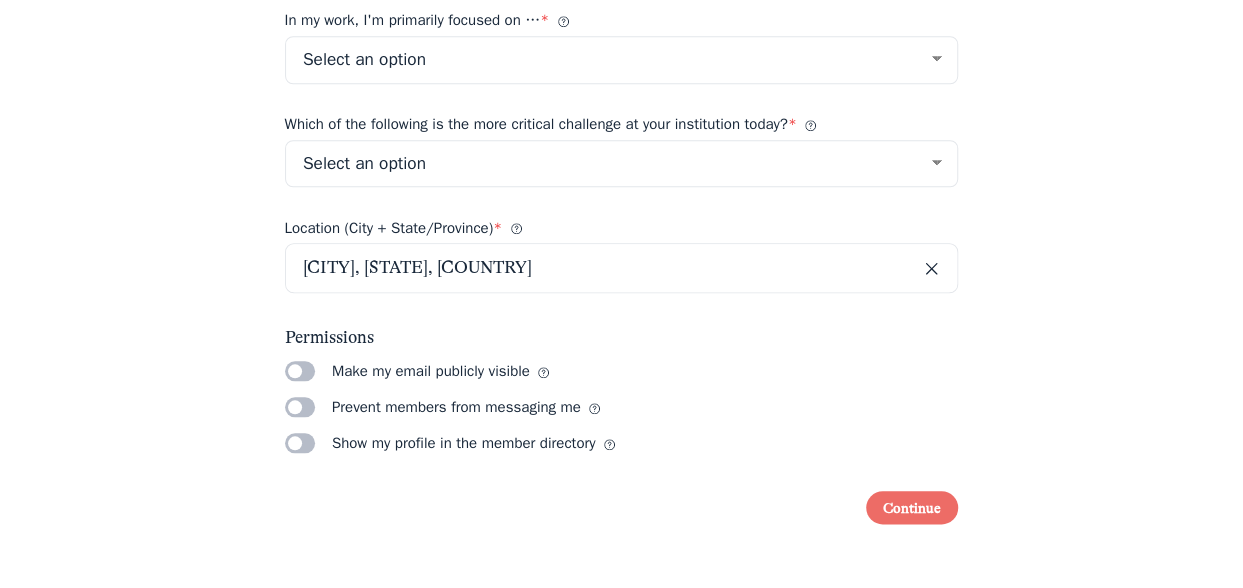 click on "Continue" at bounding box center (912, 507) 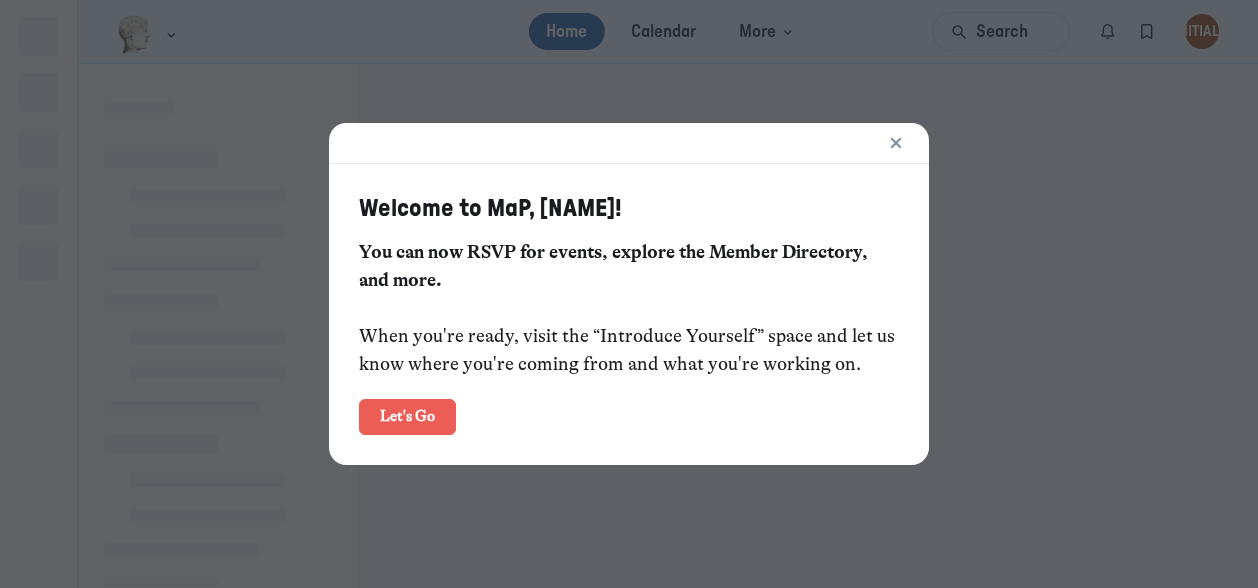 scroll, scrollTop: 0, scrollLeft: 0, axis: both 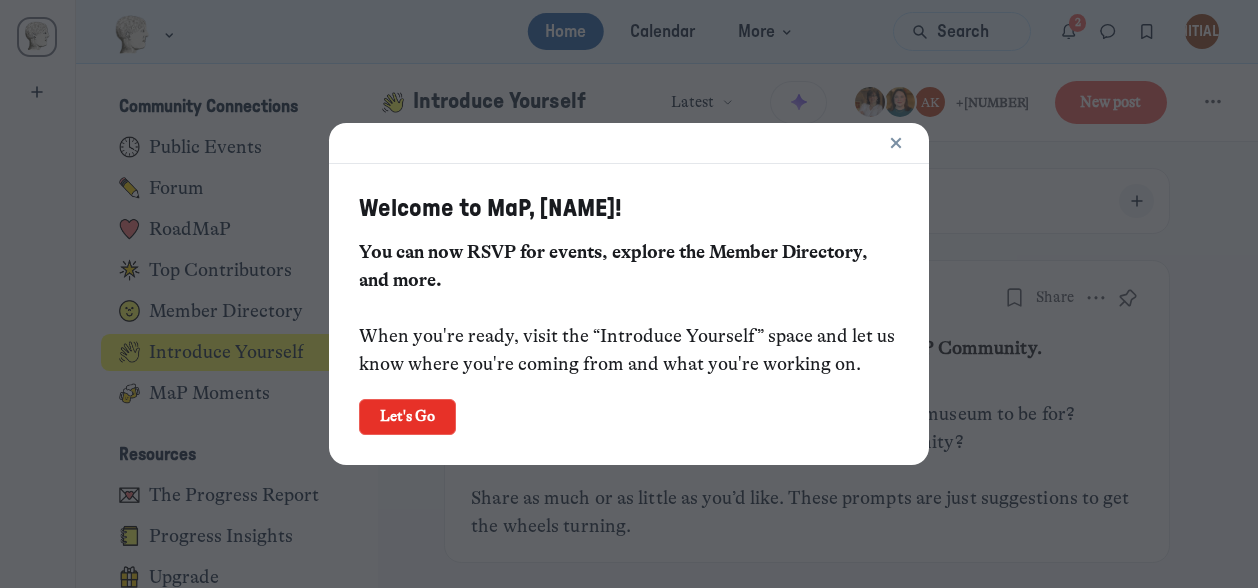 click on "Let's Go" at bounding box center [407, 417] 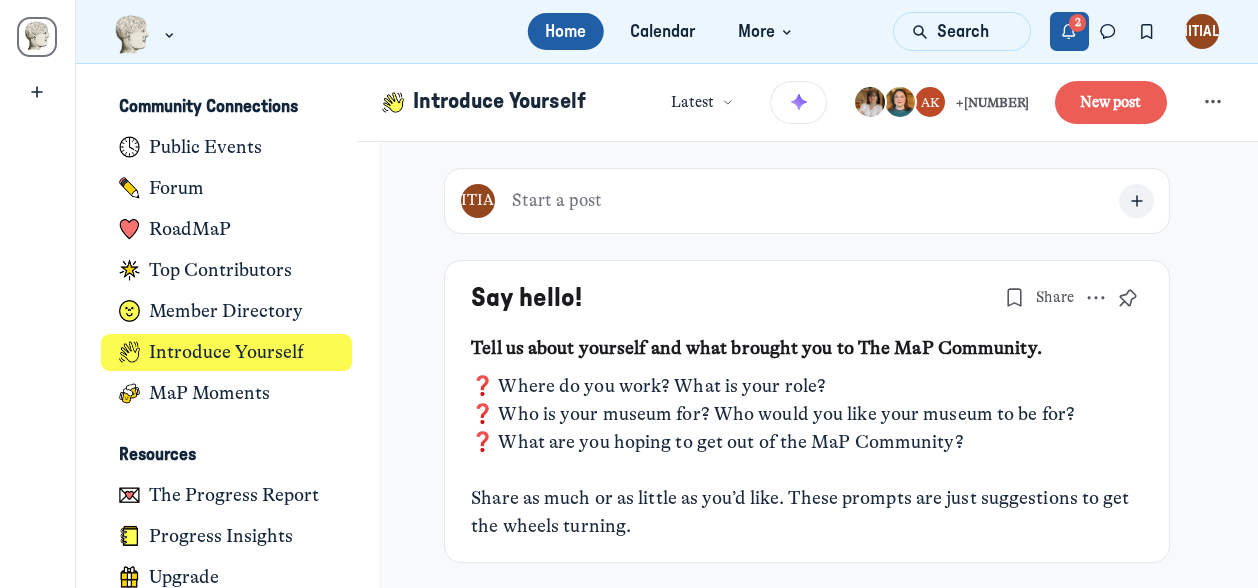 click at bounding box center [1069, 31] 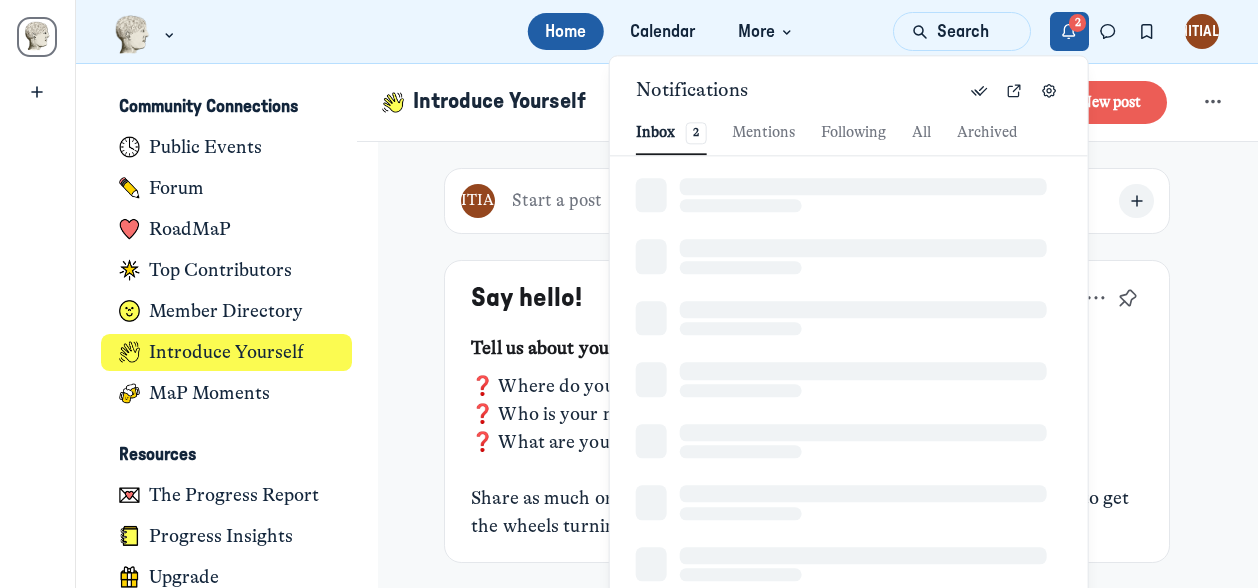 scroll, scrollTop: 2721, scrollLeft: 4288, axis: both 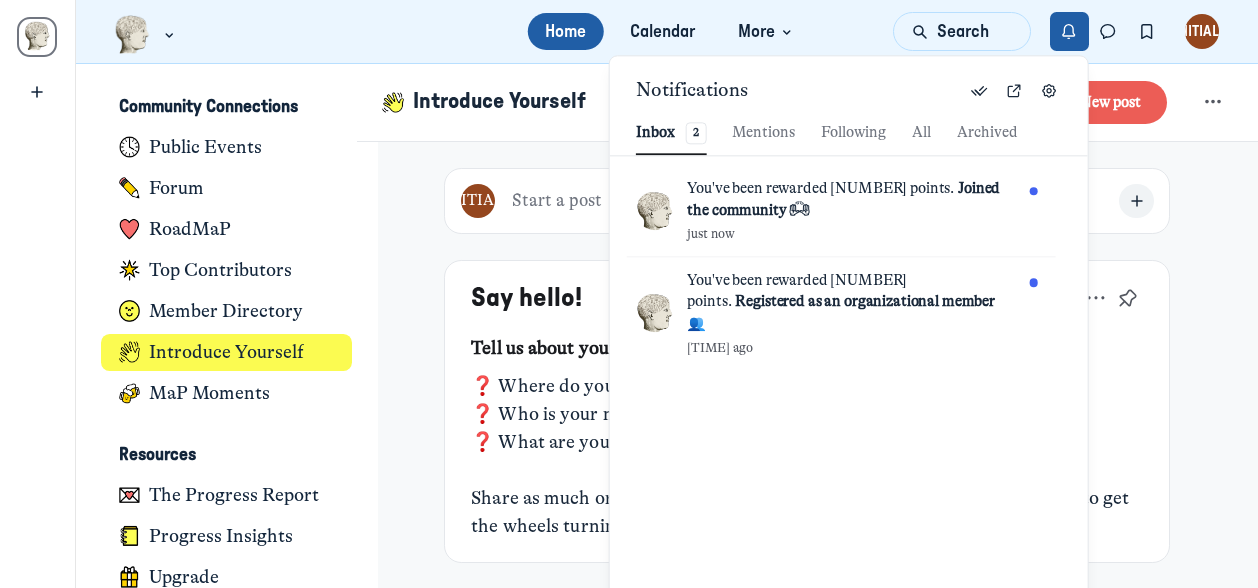 click at bounding box center [1069, 31] 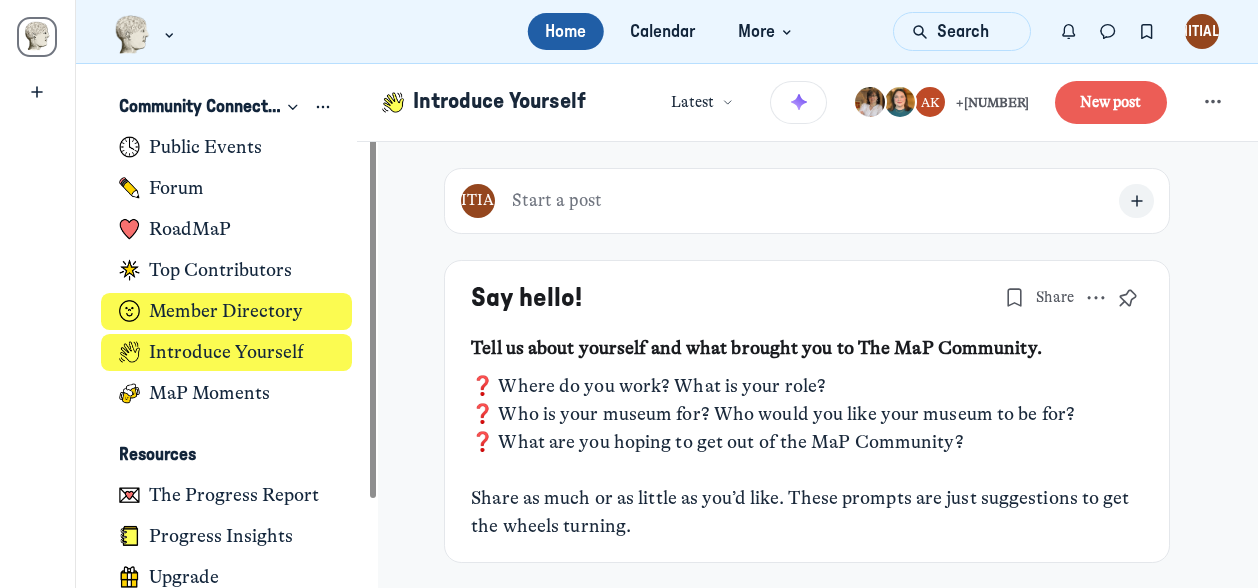 click on "Member Directory" at bounding box center (226, 311) 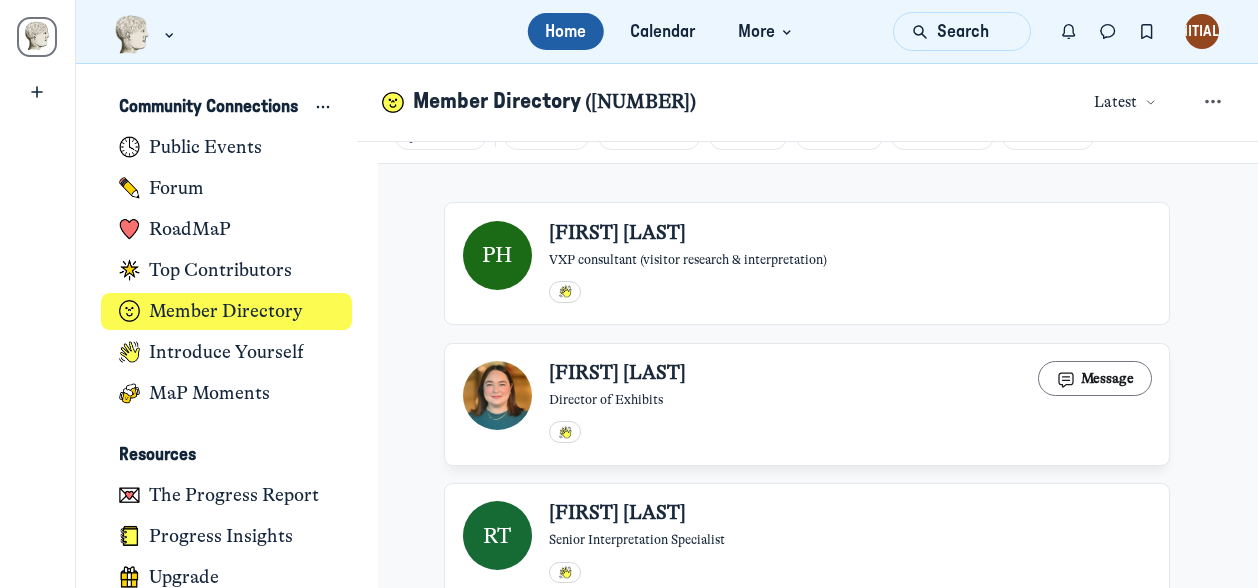 scroll, scrollTop: 0, scrollLeft: 0, axis: both 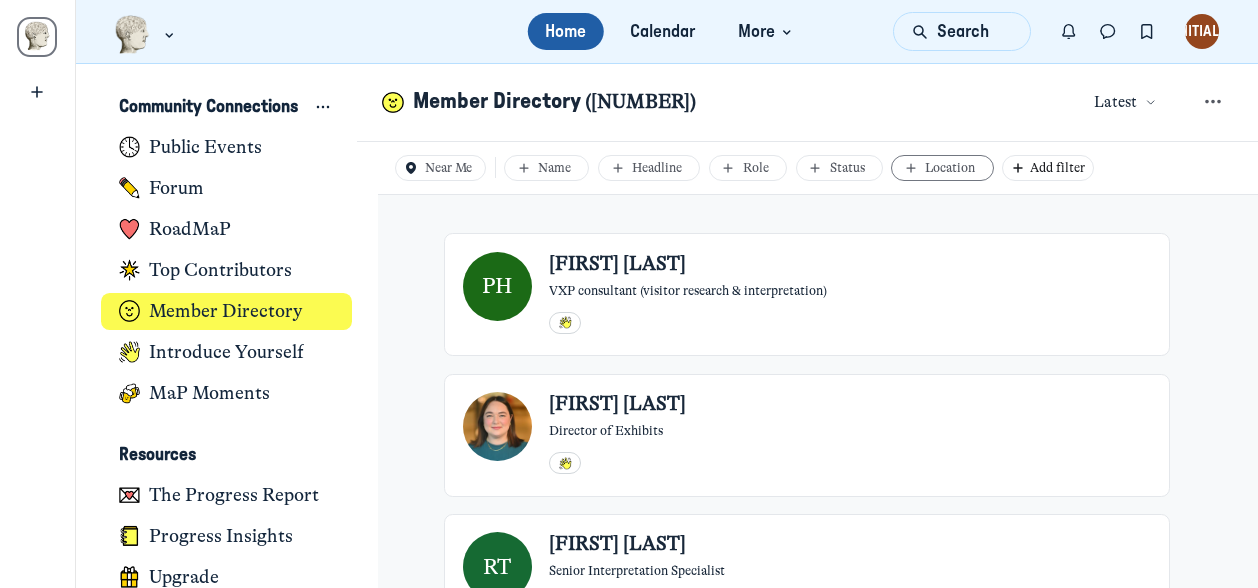 click on "Location" at bounding box center [942, 167] 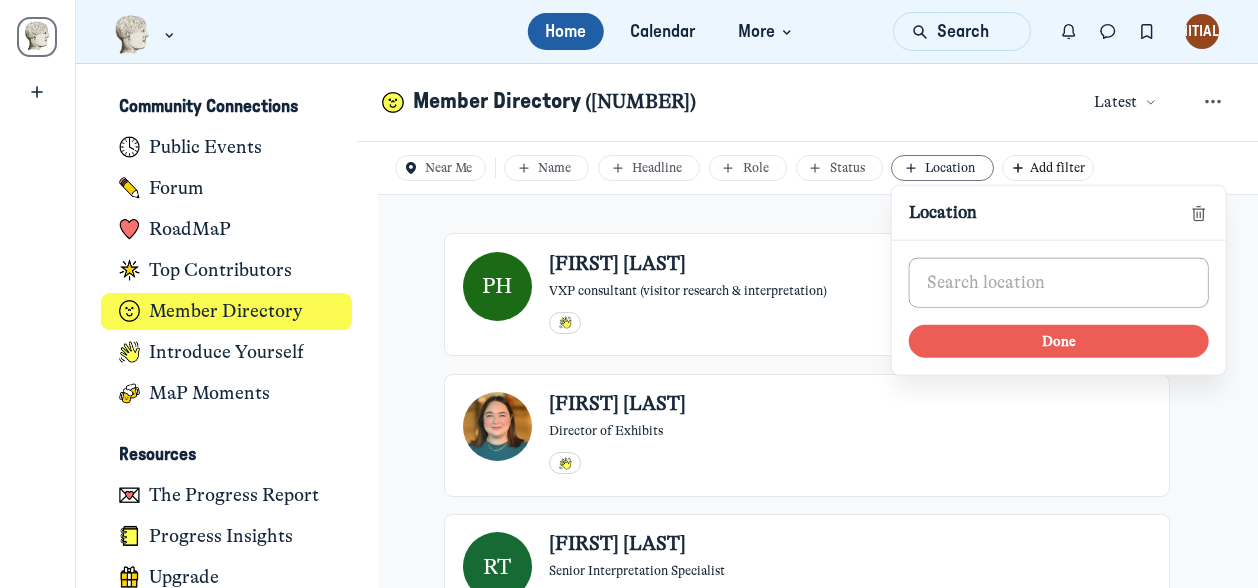 click at bounding box center [1058, 283] 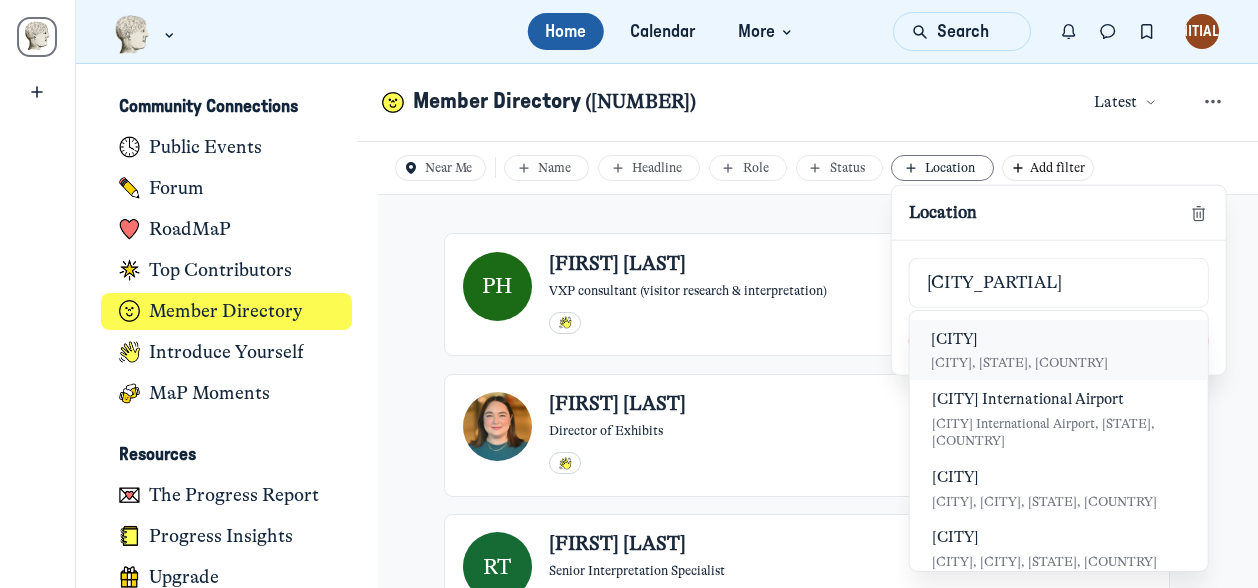 click on "[CITY]" at bounding box center [1058, 340] 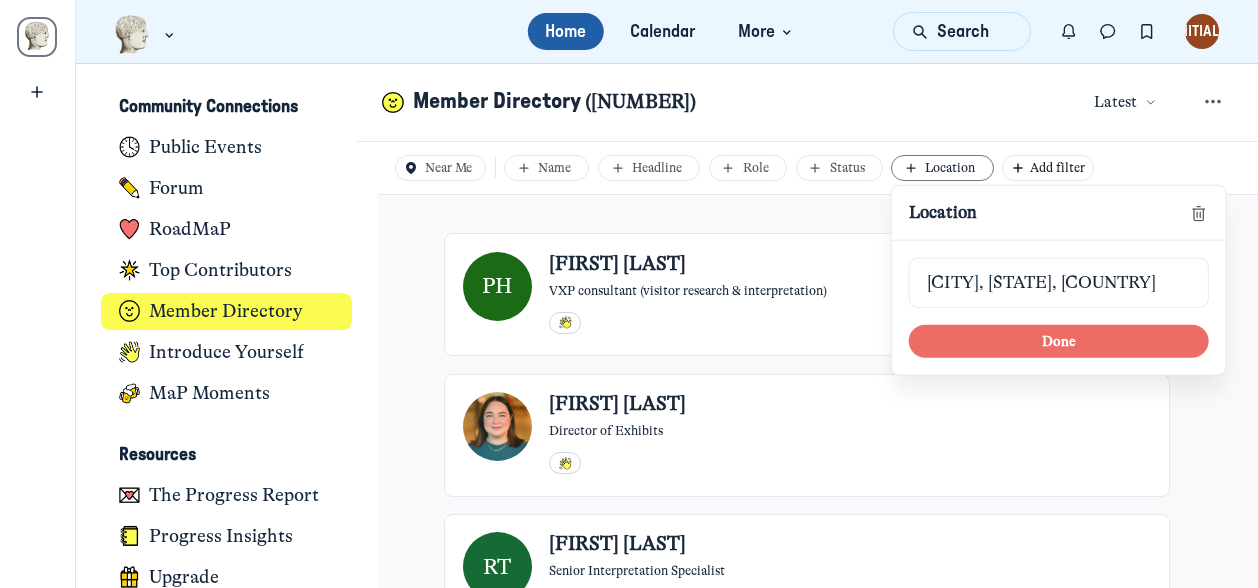 click on "Done" at bounding box center (1058, 341) 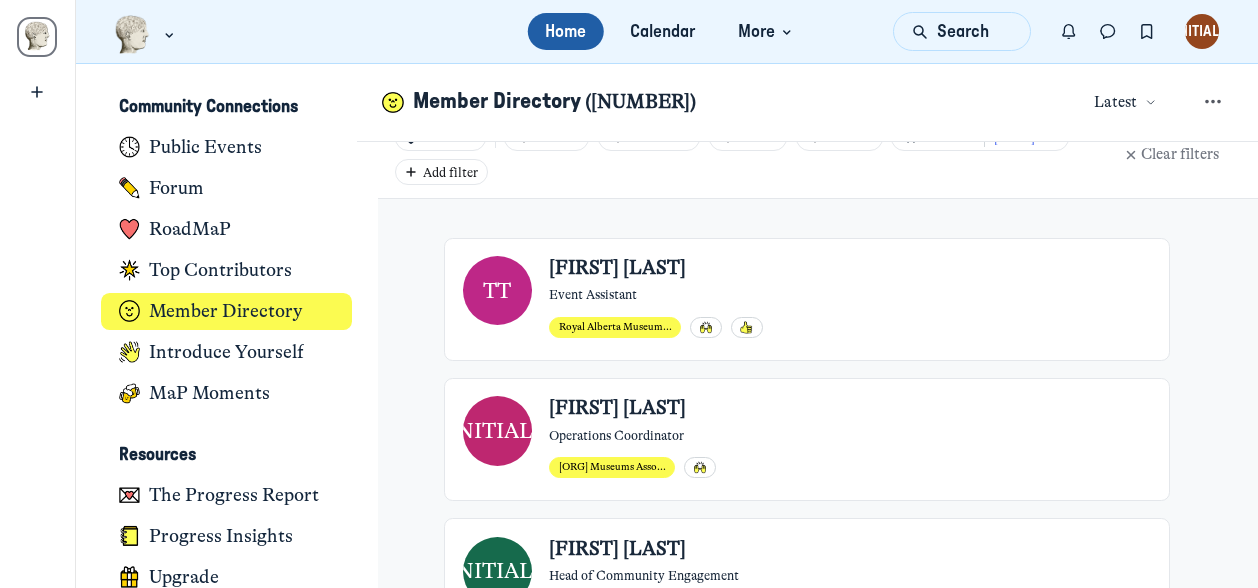 scroll, scrollTop: 0, scrollLeft: 0, axis: both 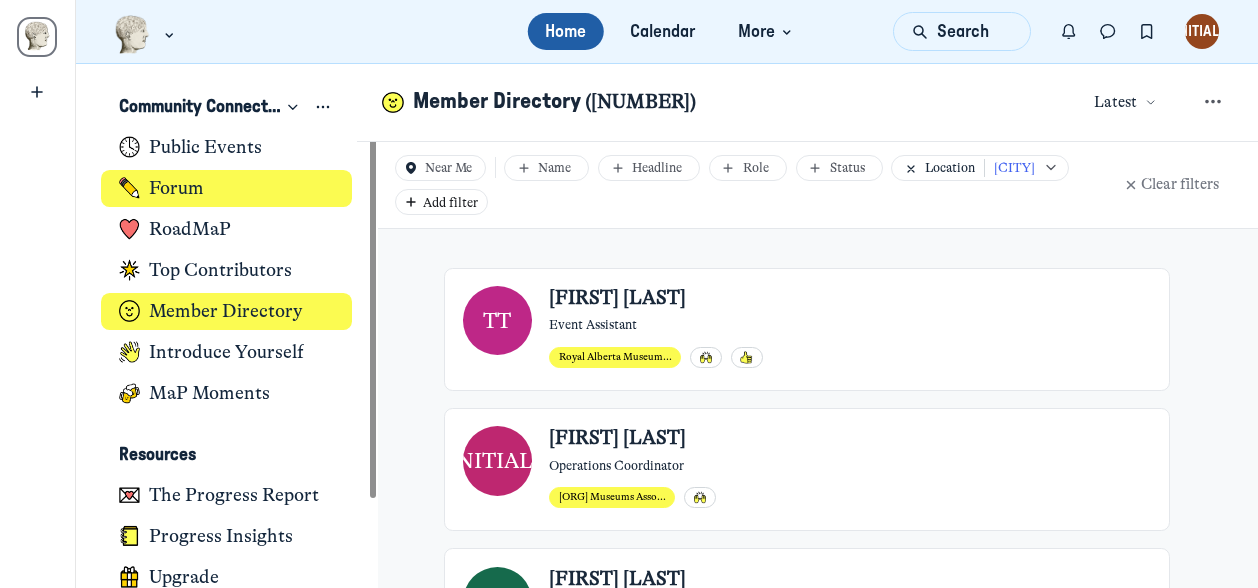 click on "Forum" at bounding box center [176, 188] 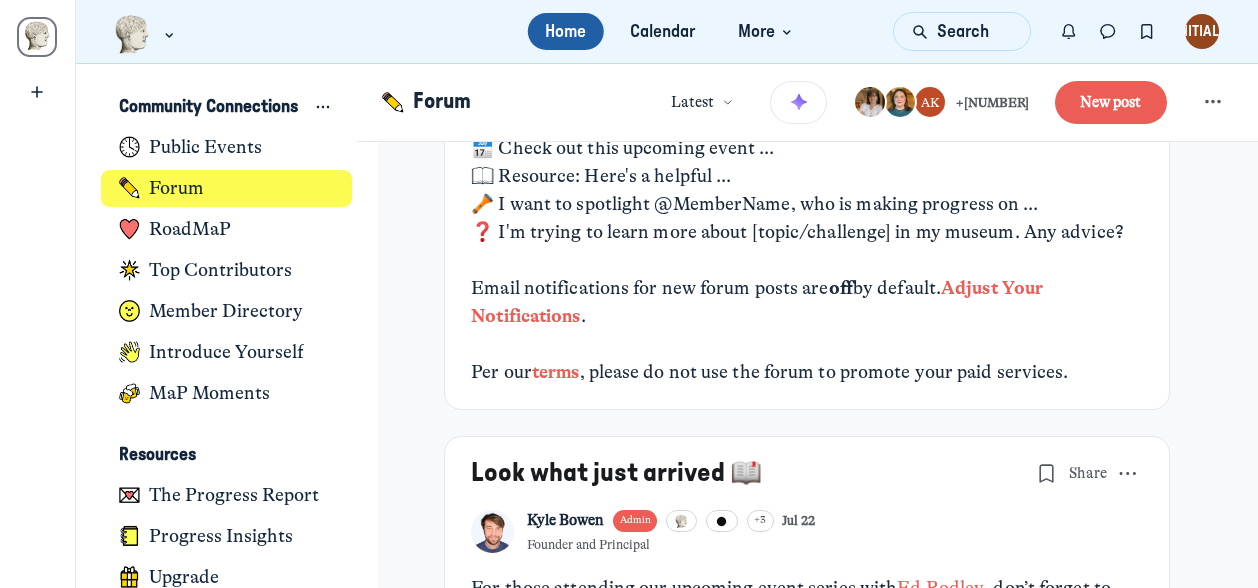 scroll, scrollTop: 100, scrollLeft: 0, axis: vertical 